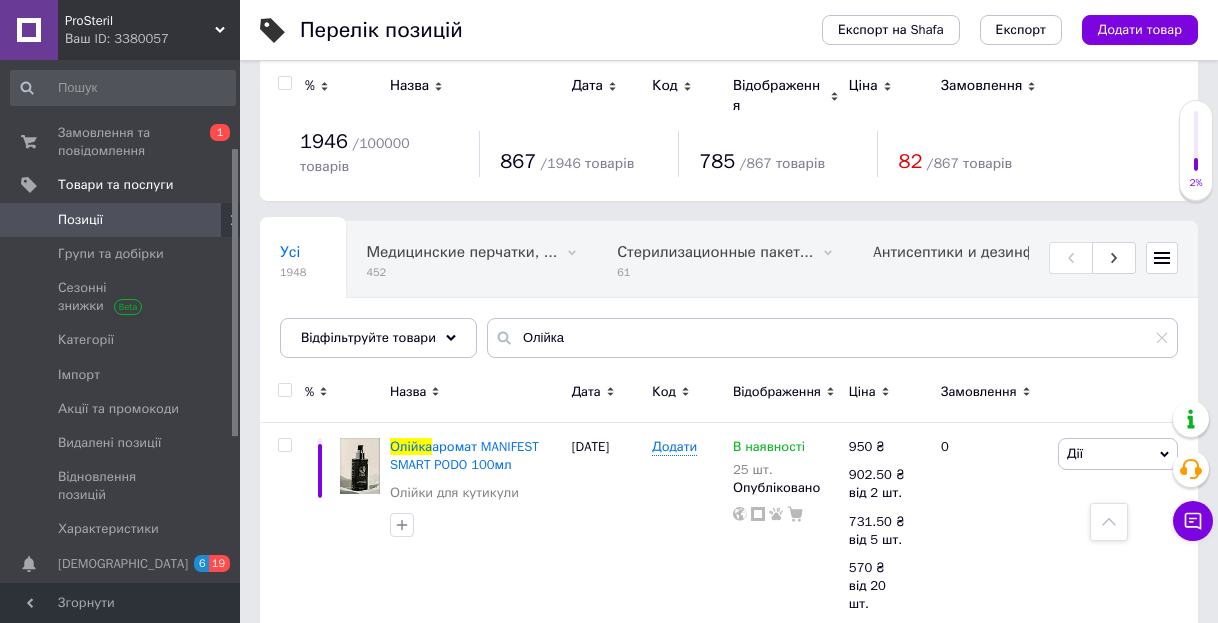 scroll, scrollTop: 1805, scrollLeft: 0, axis: vertical 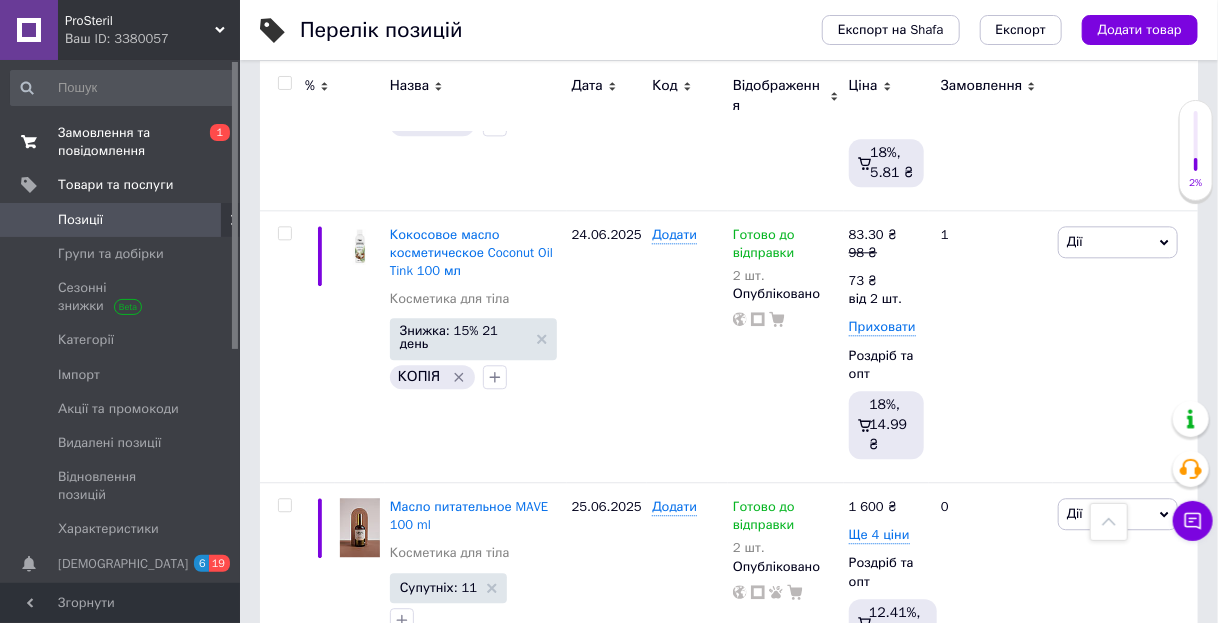 click on "Замовлення та повідомлення" at bounding box center (121, 142) 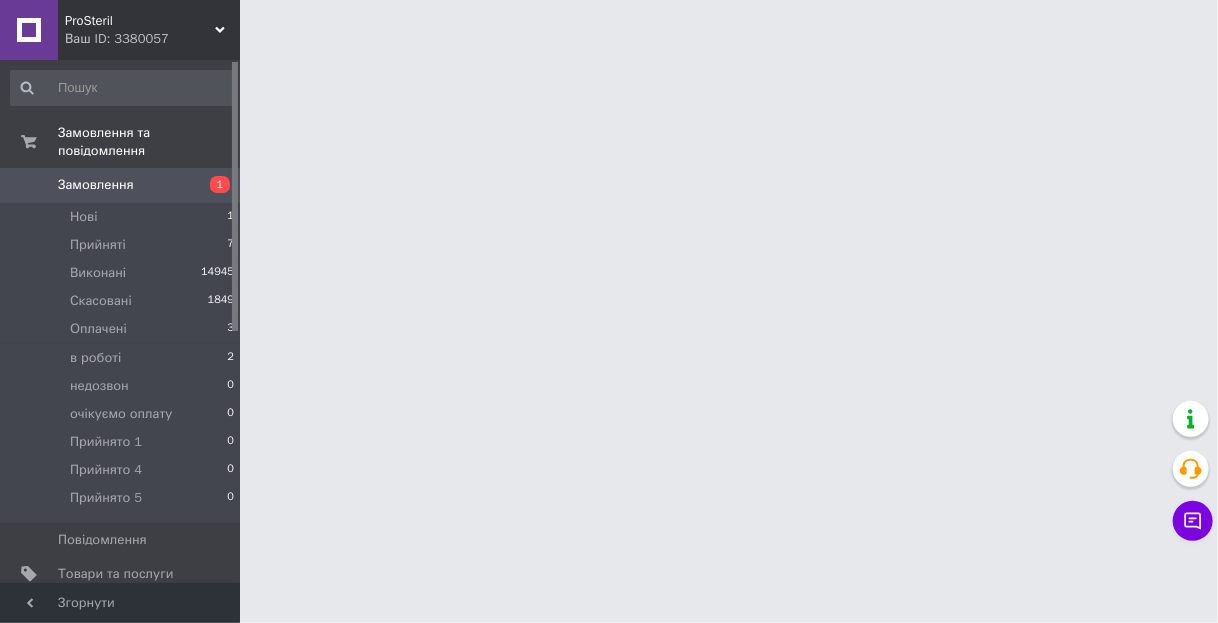 scroll, scrollTop: 0, scrollLeft: 0, axis: both 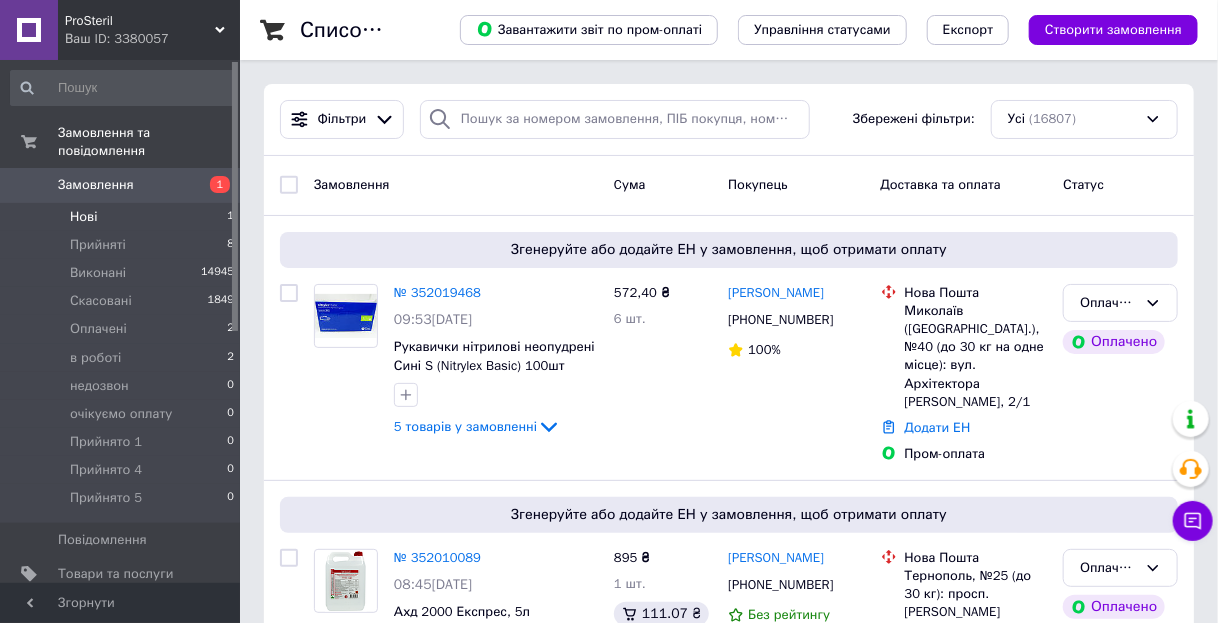 click on "Нові 1" at bounding box center [123, 217] 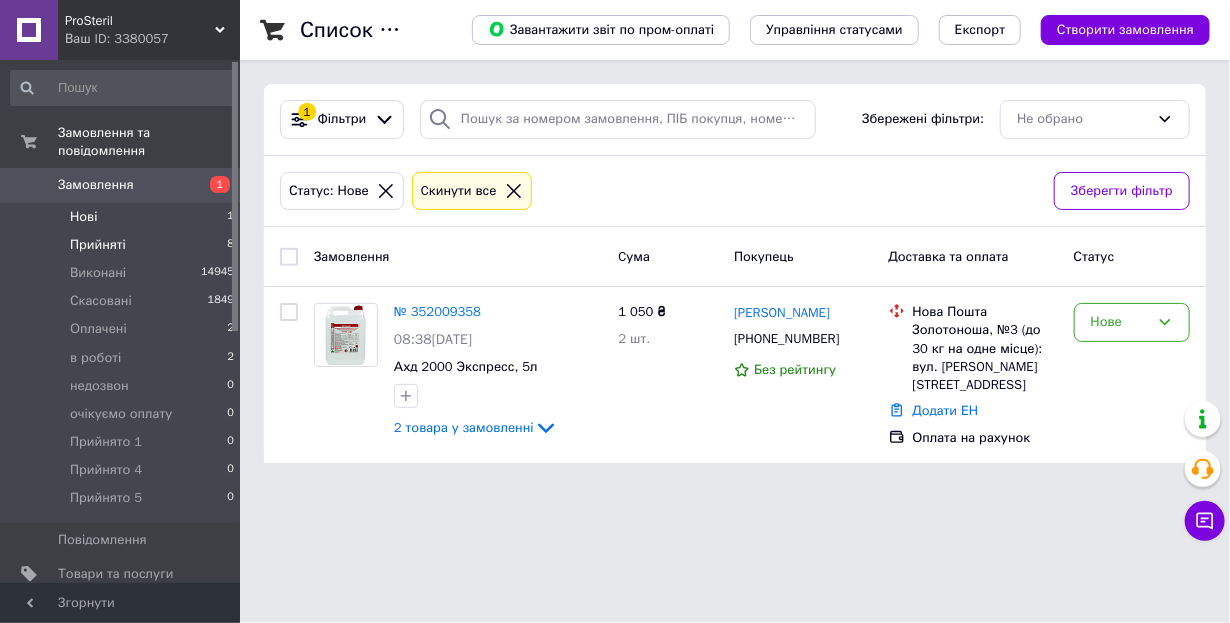 drag, startPoint x: 144, startPoint y: 194, endPoint x: 217, endPoint y: 217, distance: 76.537575 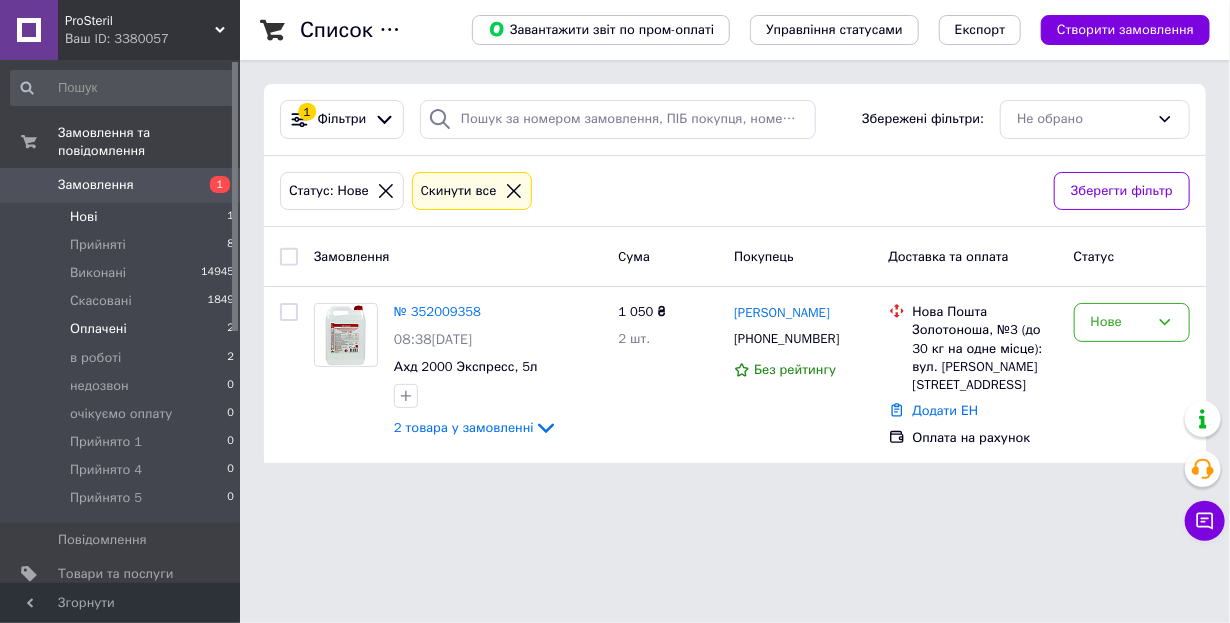 drag, startPoint x: 136, startPoint y: 310, endPoint x: 146, endPoint y: 320, distance: 14.142136 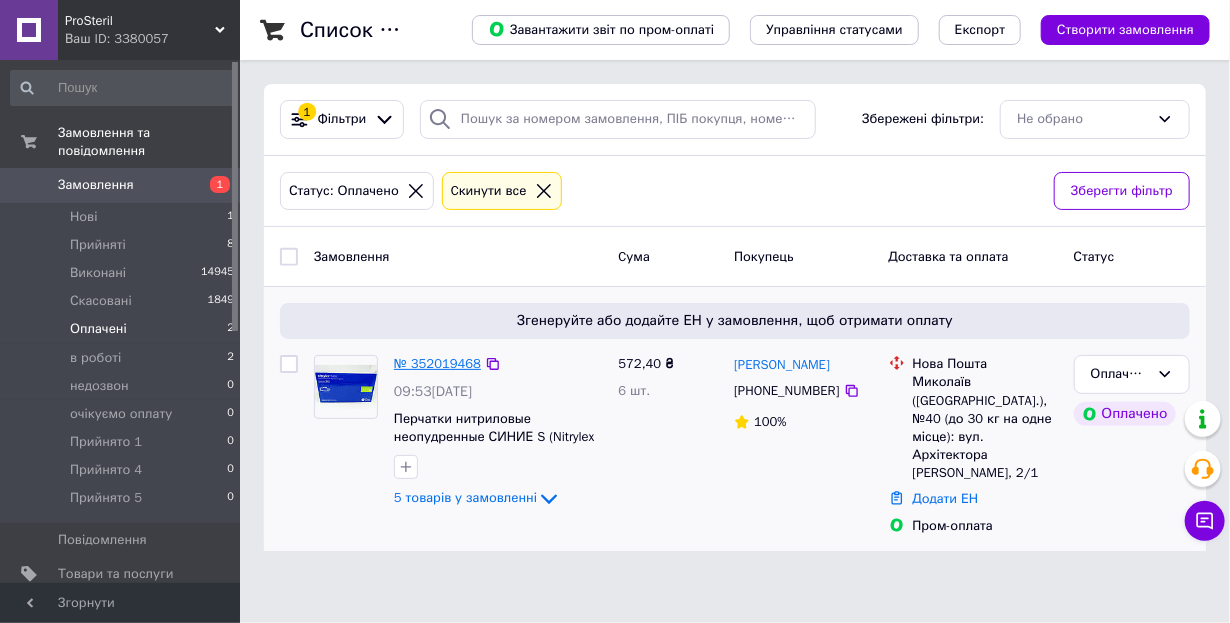 click on "№ 352019468" at bounding box center [437, 363] 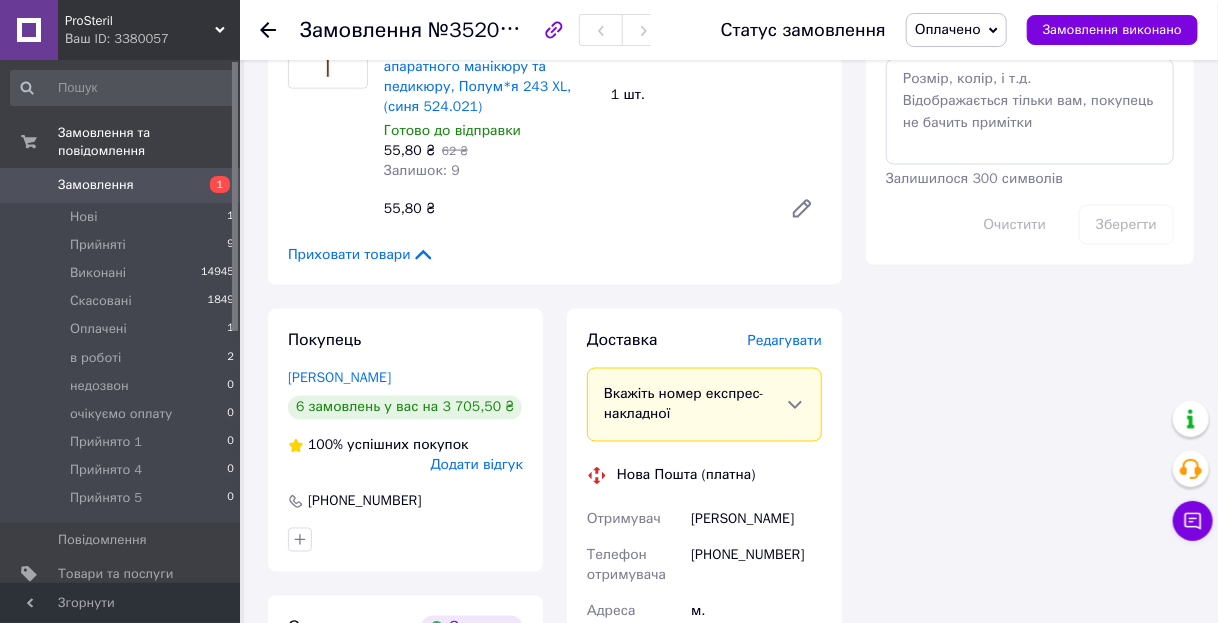 scroll, scrollTop: 1440, scrollLeft: 0, axis: vertical 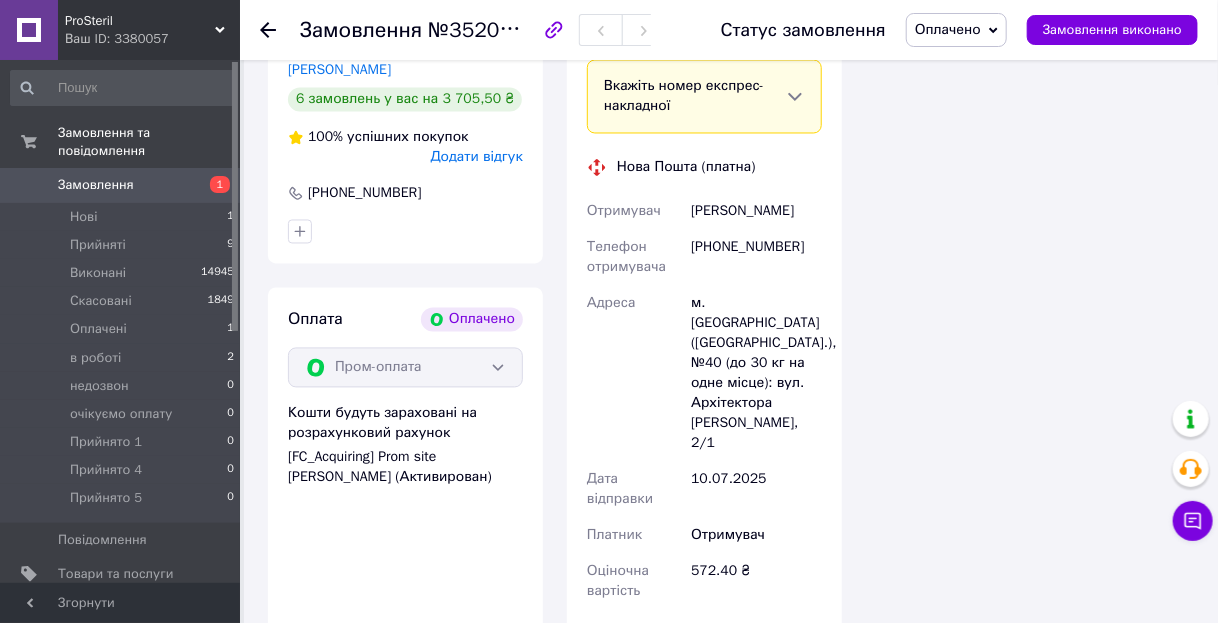 click on "[PHONE_NUMBER]" at bounding box center [756, 258] 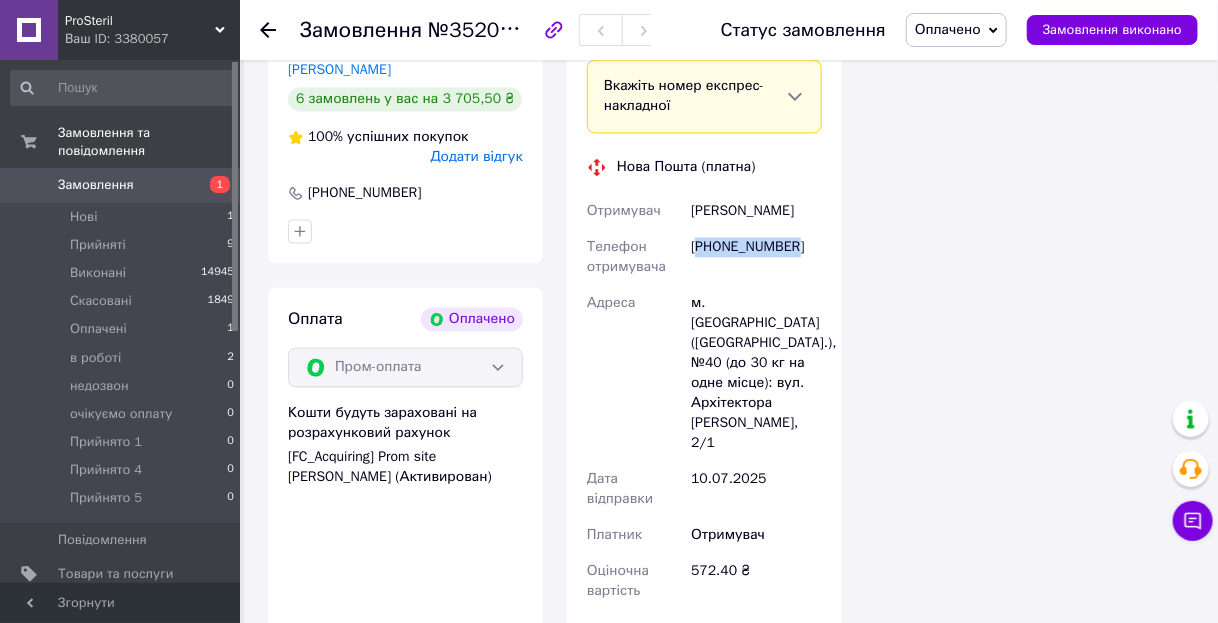 click on "[PHONE_NUMBER]" at bounding box center (756, 258) 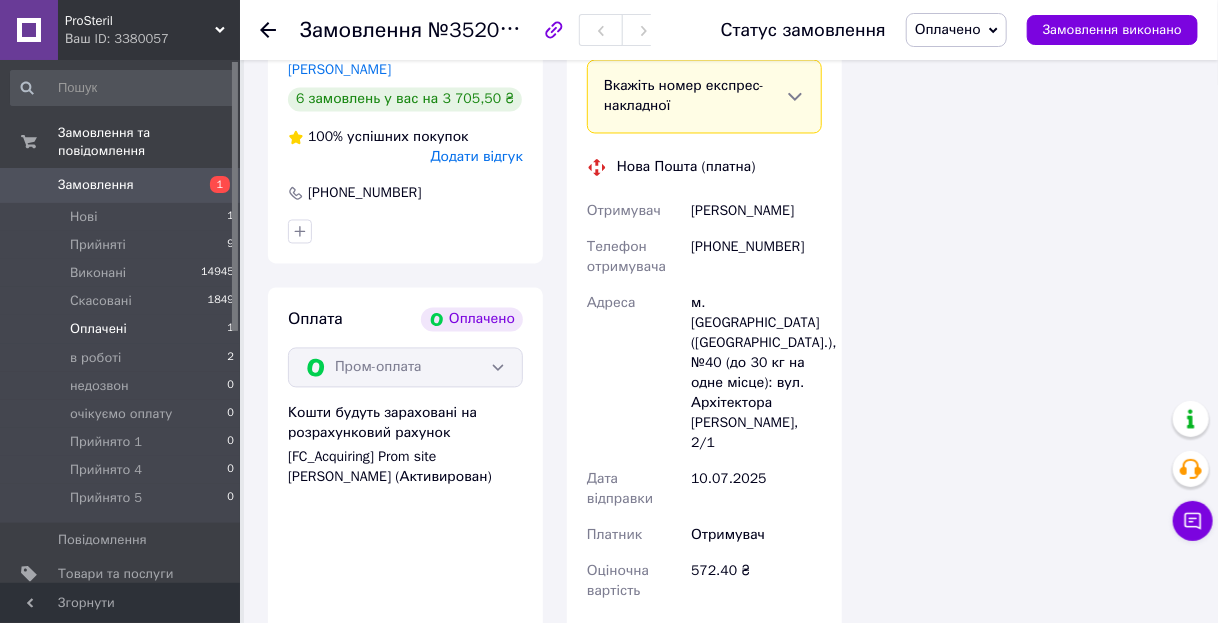 click on "Оплачені" at bounding box center [98, 329] 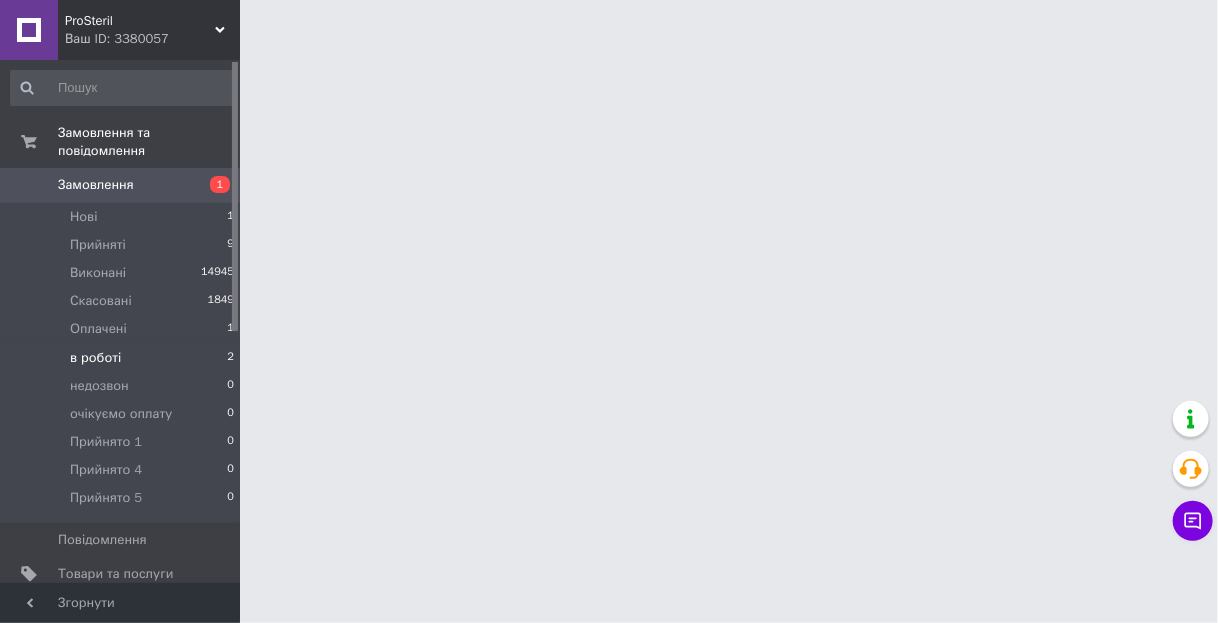 scroll, scrollTop: 0, scrollLeft: 0, axis: both 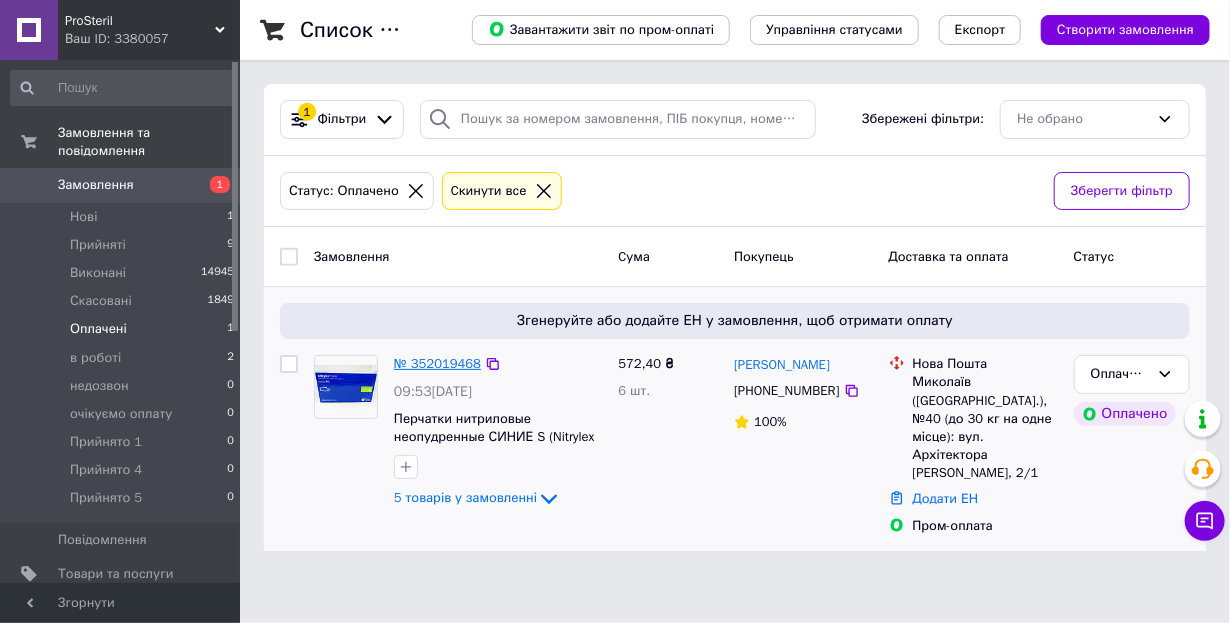 click on "№ 352019468" at bounding box center (437, 363) 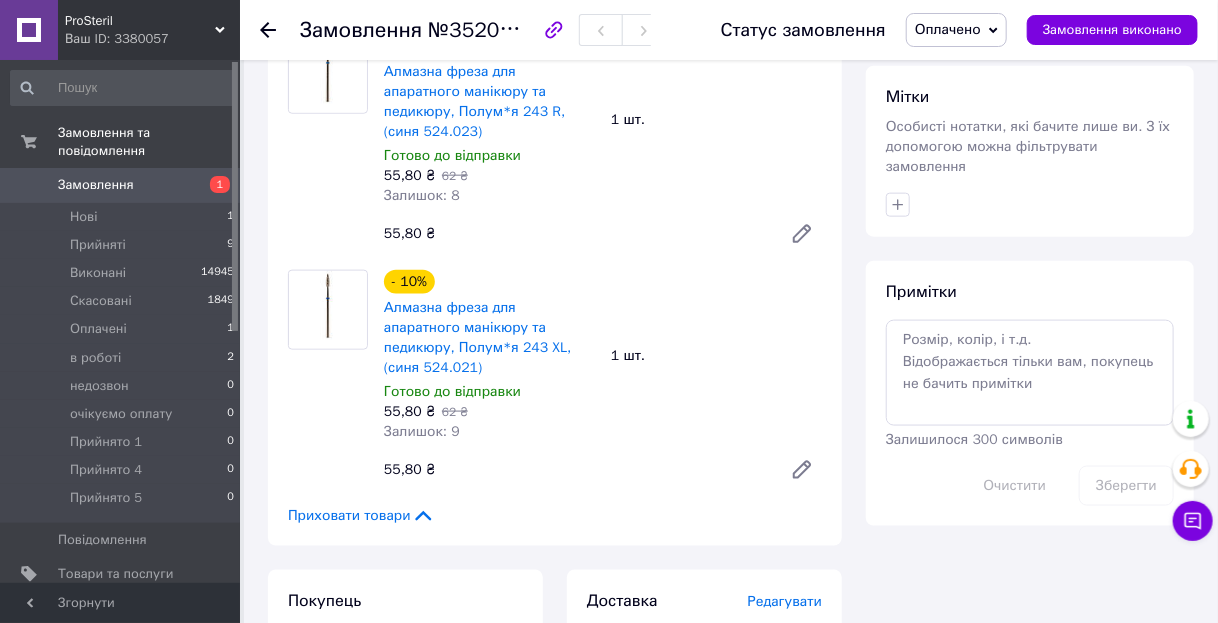 scroll, scrollTop: 880, scrollLeft: 0, axis: vertical 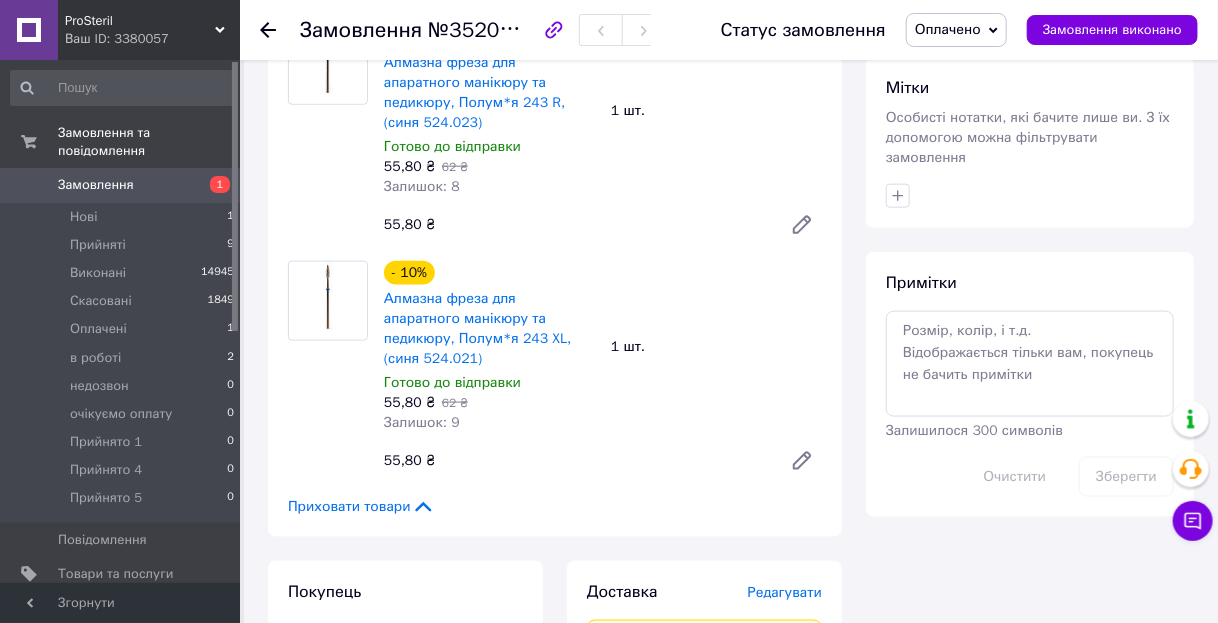 drag, startPoint x: 1009, startPoint y: 24, endPoint x: 1000, endPoint y: 47, distance: 24.698177 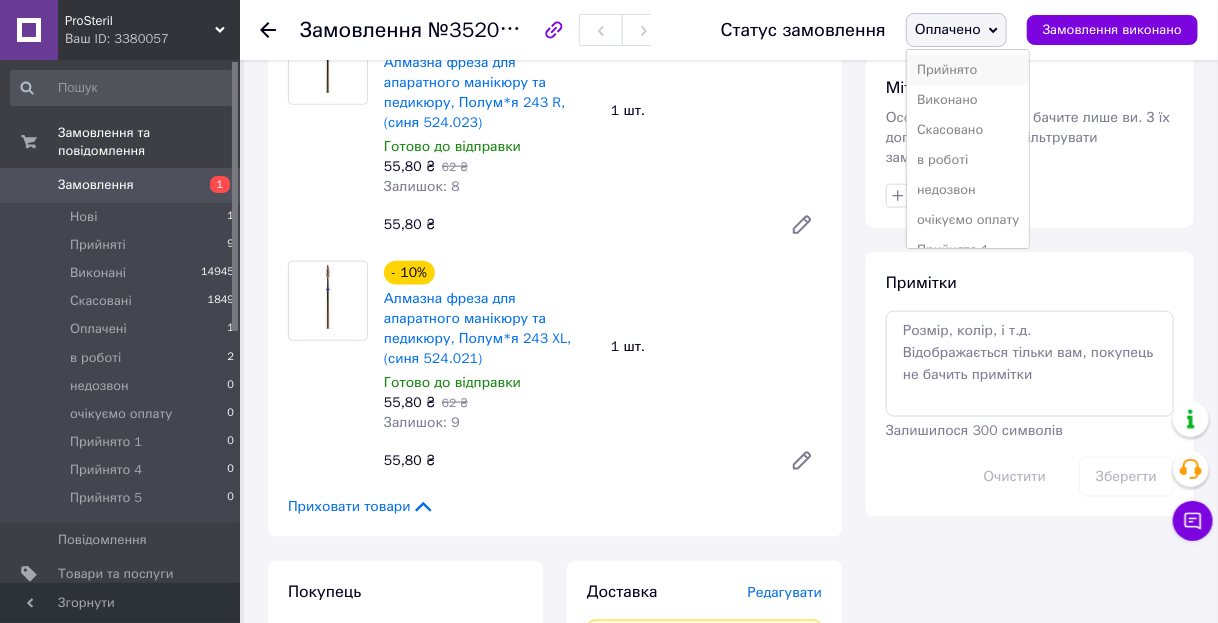 click on "Прийнято" at bounding box center [968, 70] 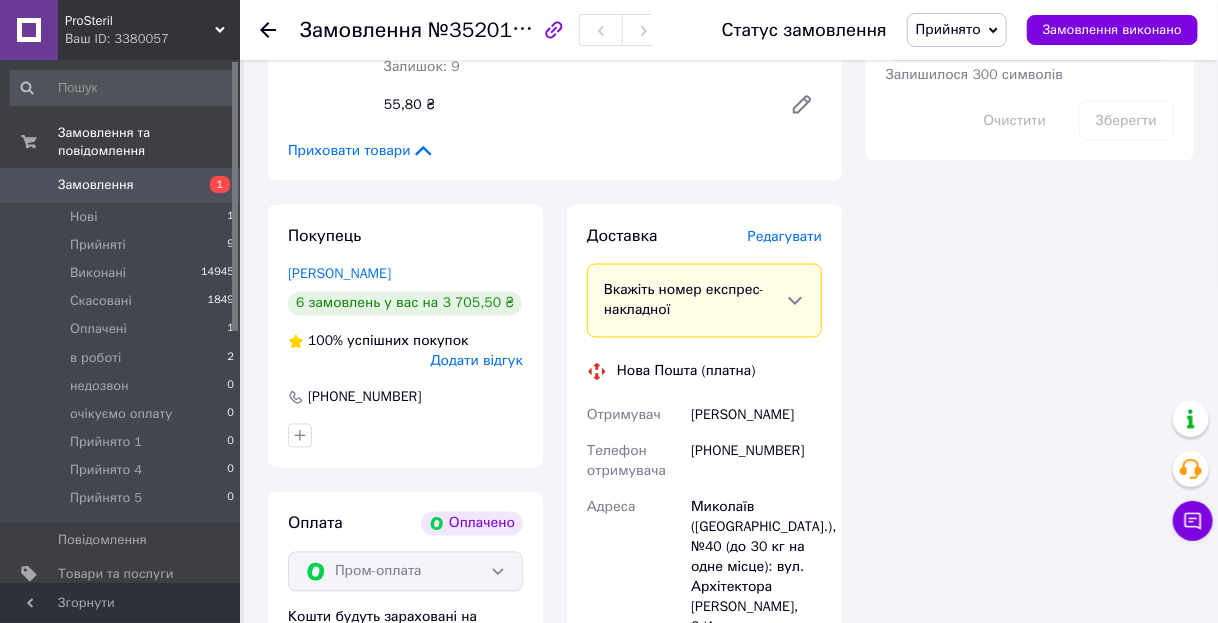 scroll, scrollTop: 1360, scrollLeft: 0, axis: vertical 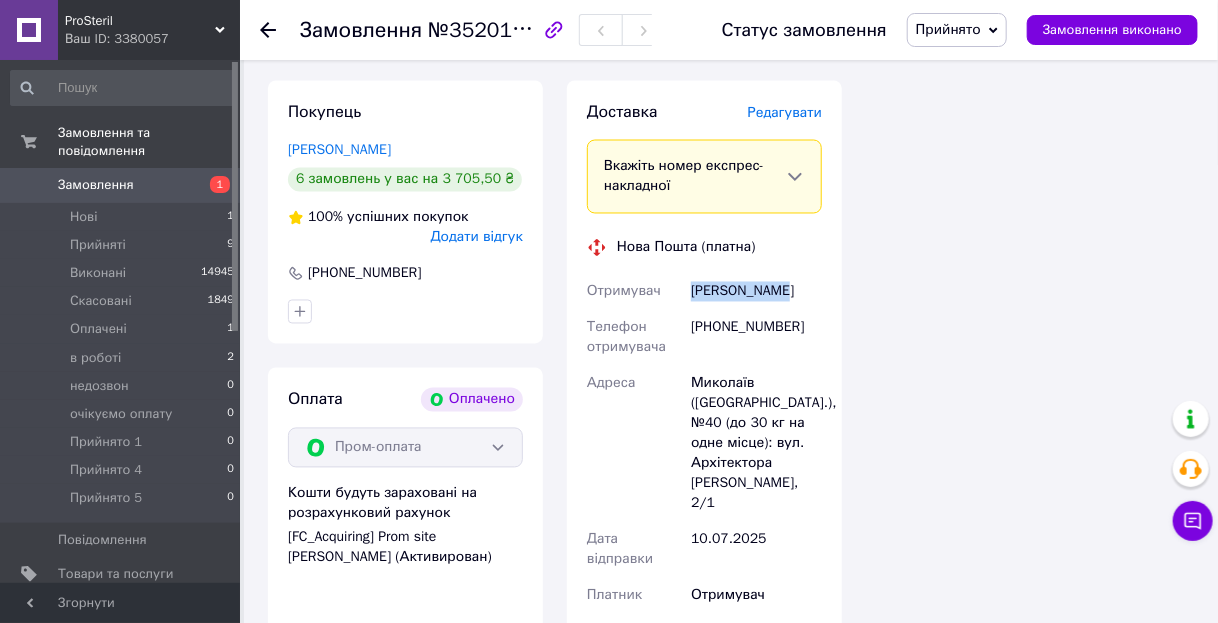 drag, startPoint x: 695, startPoint y: 194, endPoint x: 784, endPoint y: 207, distance: 89.94443 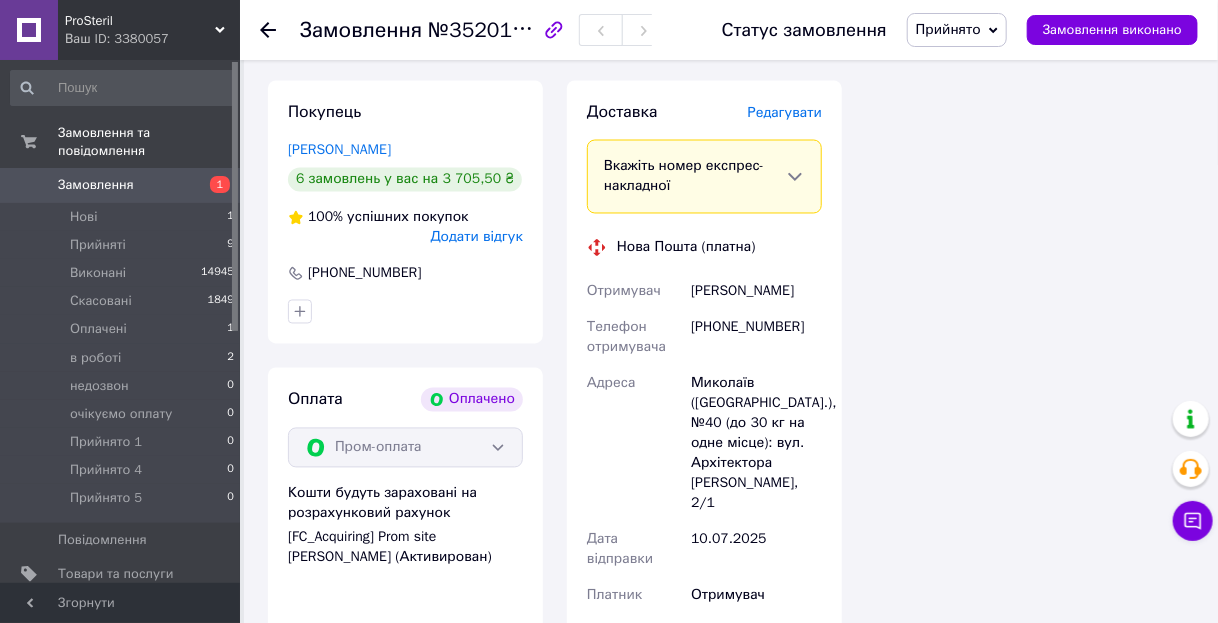 click on "[PHONE_NUMBER]" at bounding box center (756, 338) 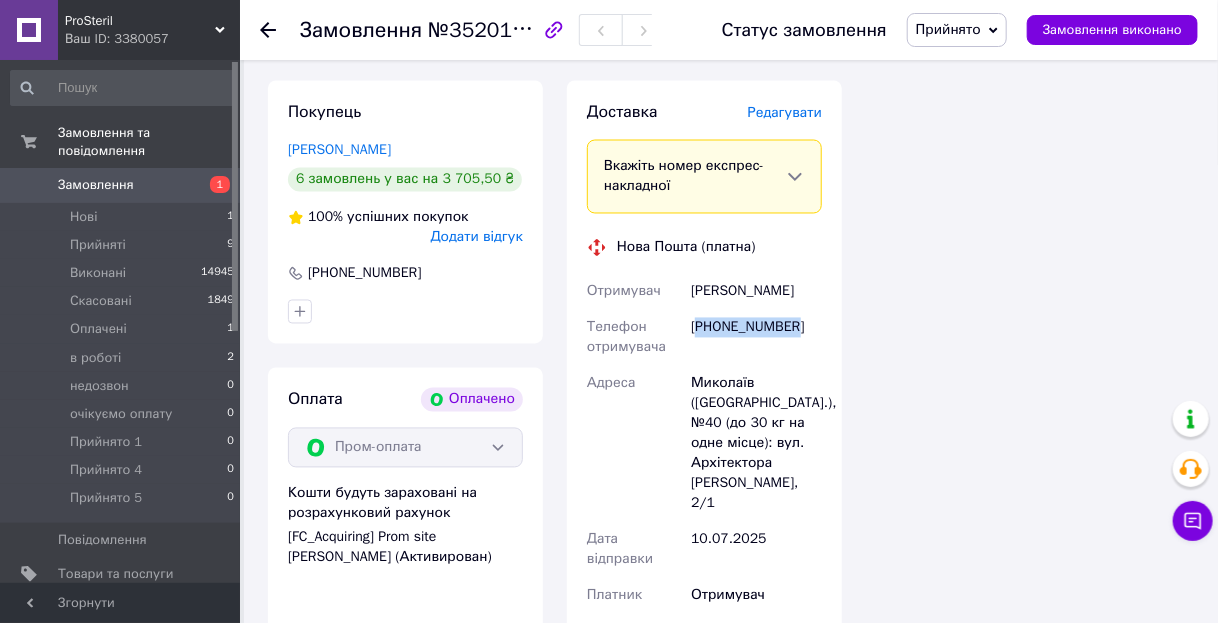 click on "[PHONE_NUMBER]" at bounding box center (756, 338) 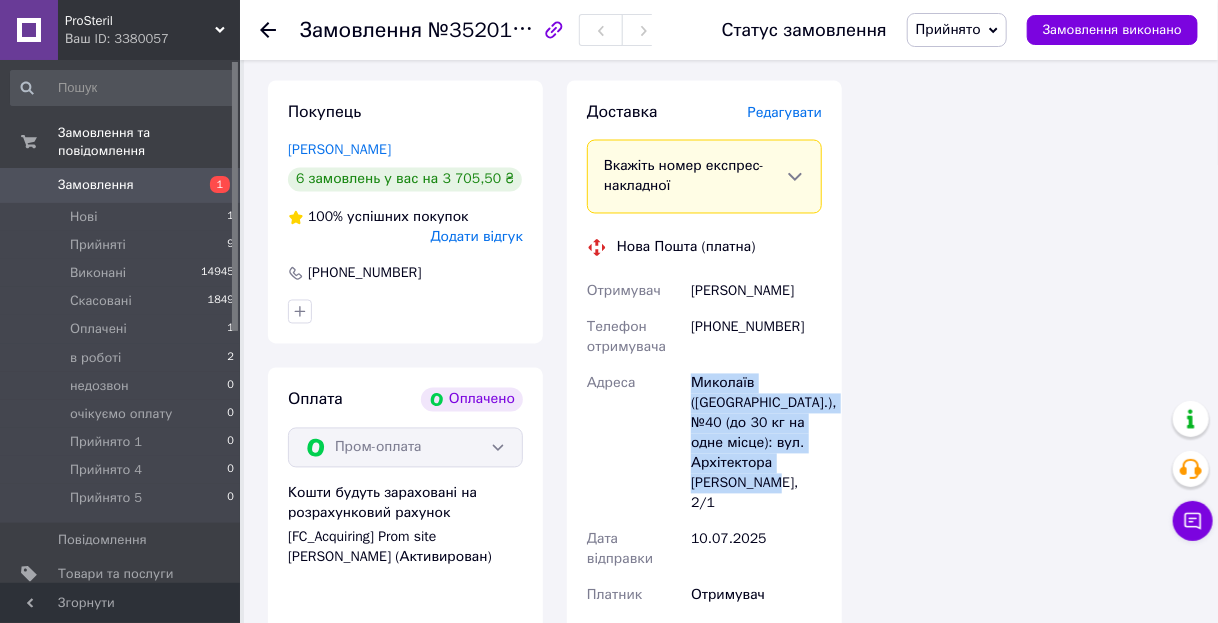 drag, startPoint x: 686, startPoint y: 284, endPoint x: 760, endPoint y: 369, distance: 112.698715 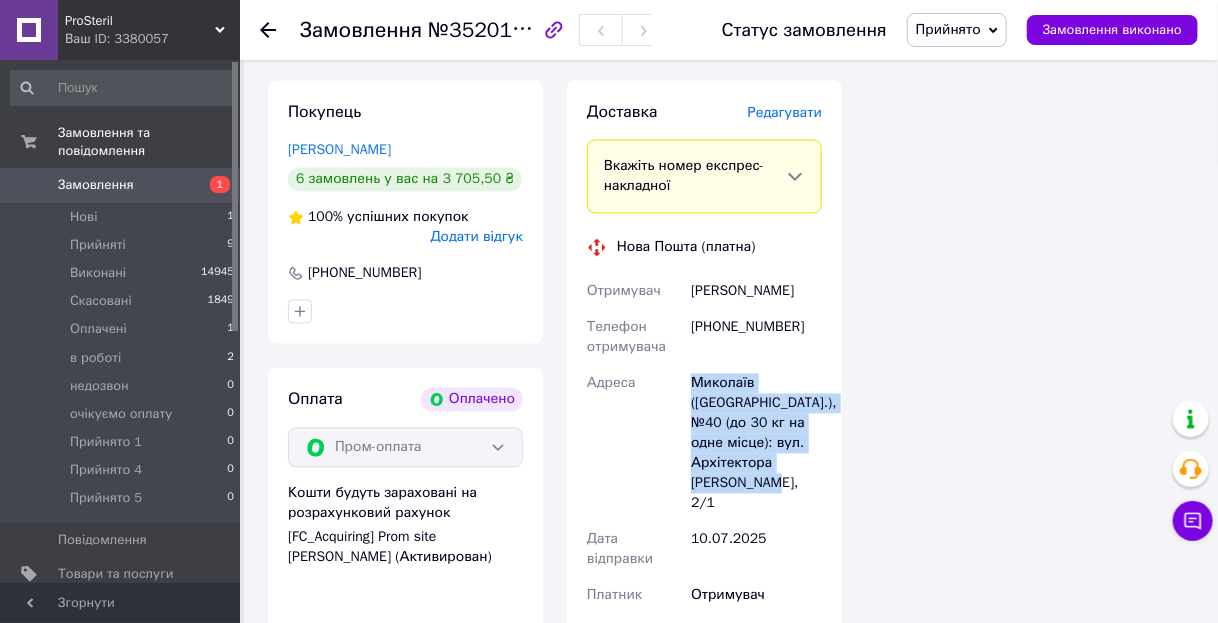 copy on "[PERSON_NAME] ([STREET_ADDRESS] (до 30 кг на одне місце): вул. Архітектора [PERSON_NAME], 2/1" 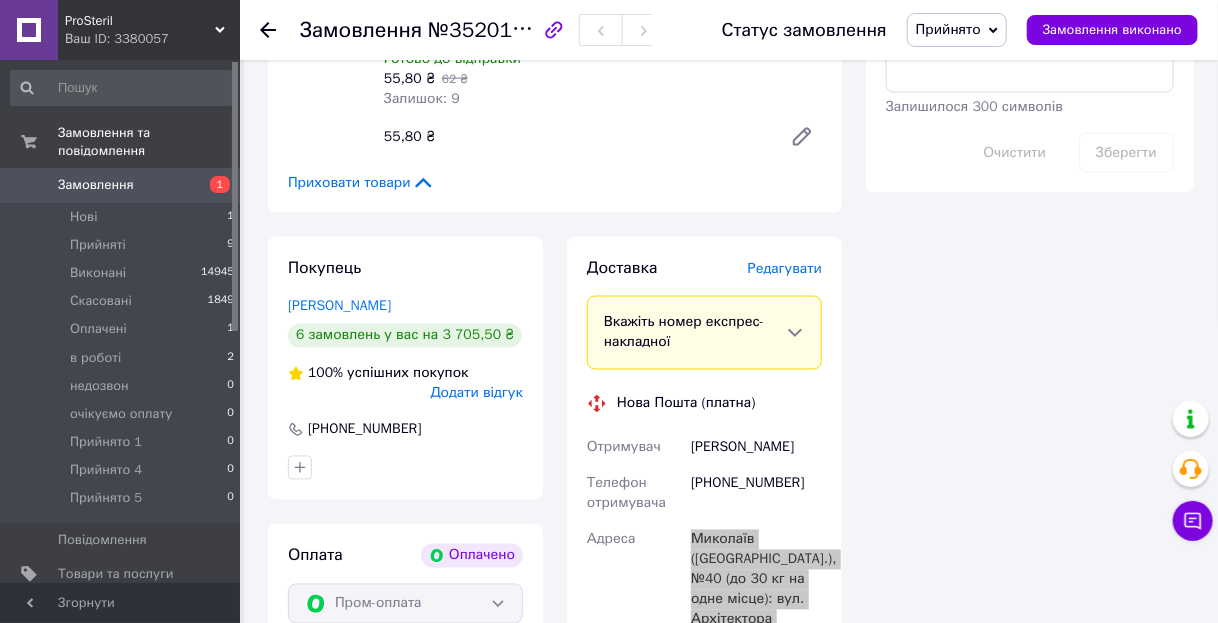scroll, scrollTop: 1200, scrollLeft: 0, axis: vertical 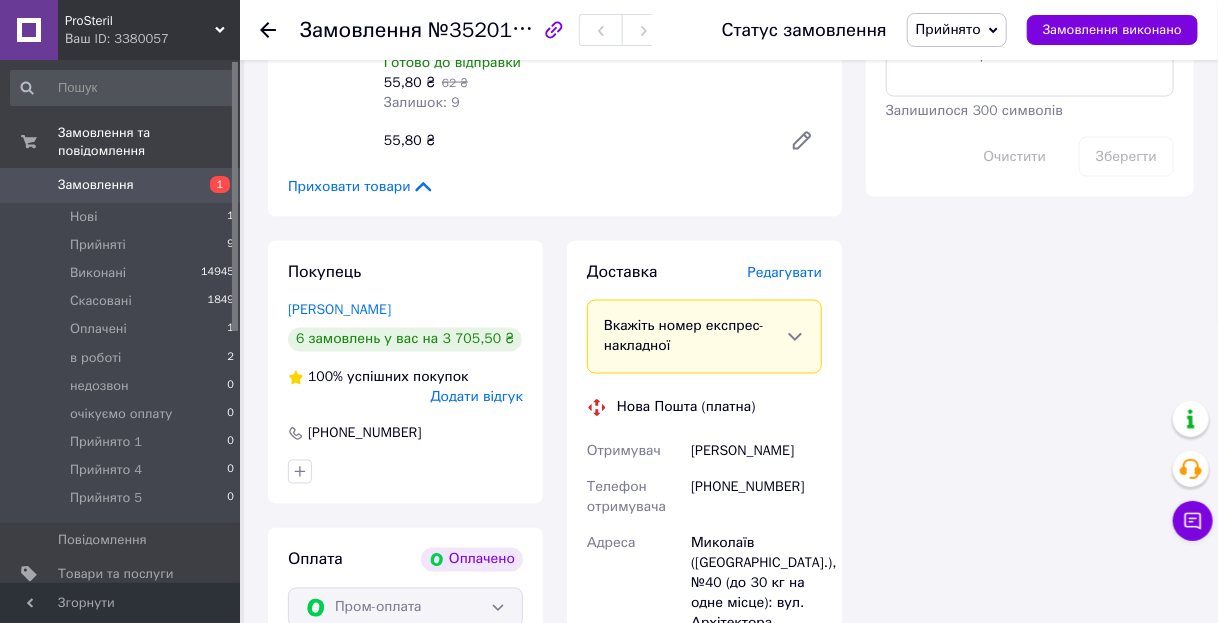 click on "[PHONE_NUMBER]" at bounding box center [756, 498] 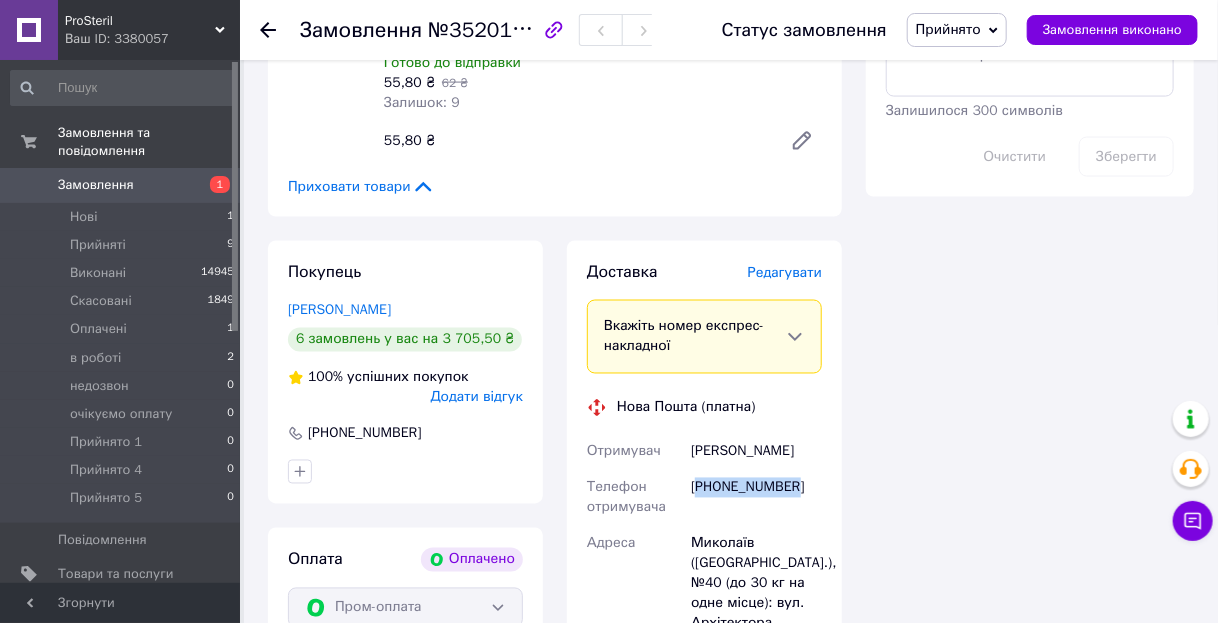 click on "[PHONE_NUMBER]" at bounding box center [756, 498] 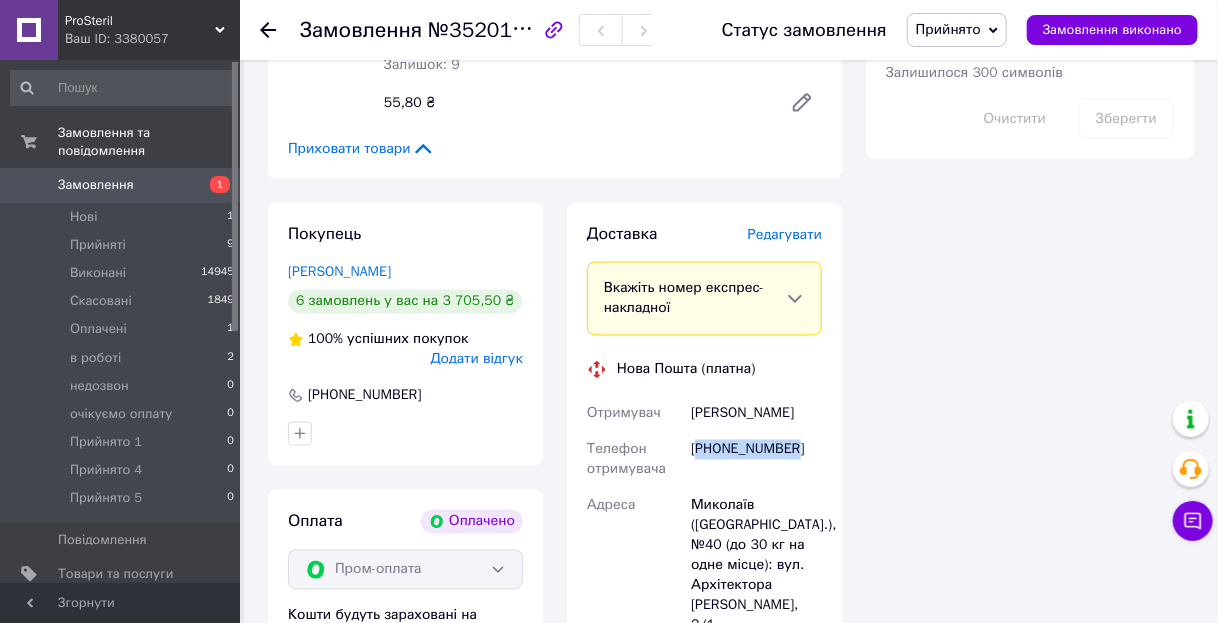 scroll, scrollTop: 1280, scrollLeft: 0, axis: vertical 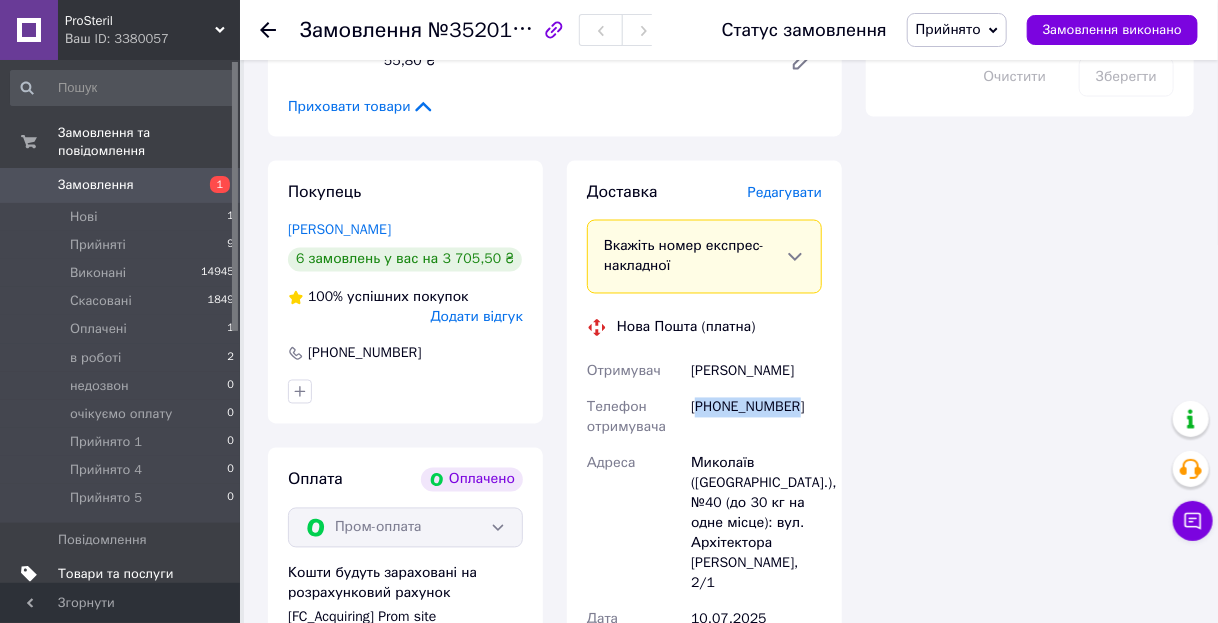 click on "Товари та послуги" at bounding box center (115, 574) 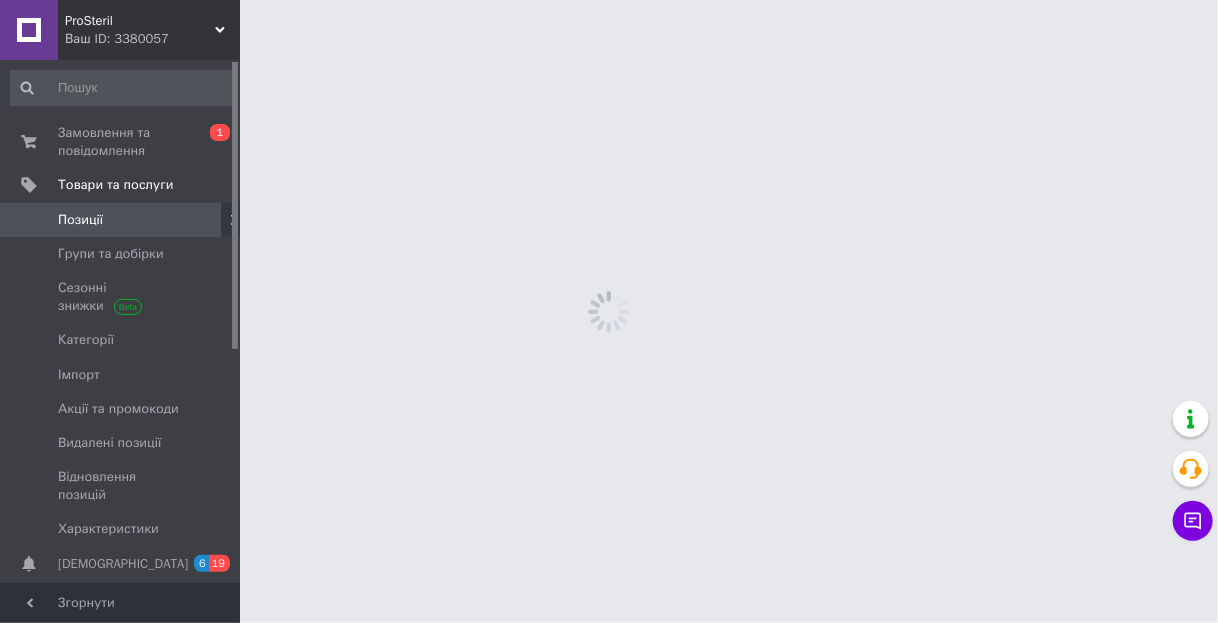 scroll, scrollTop: 0, scrollLeft: 0, axis: both 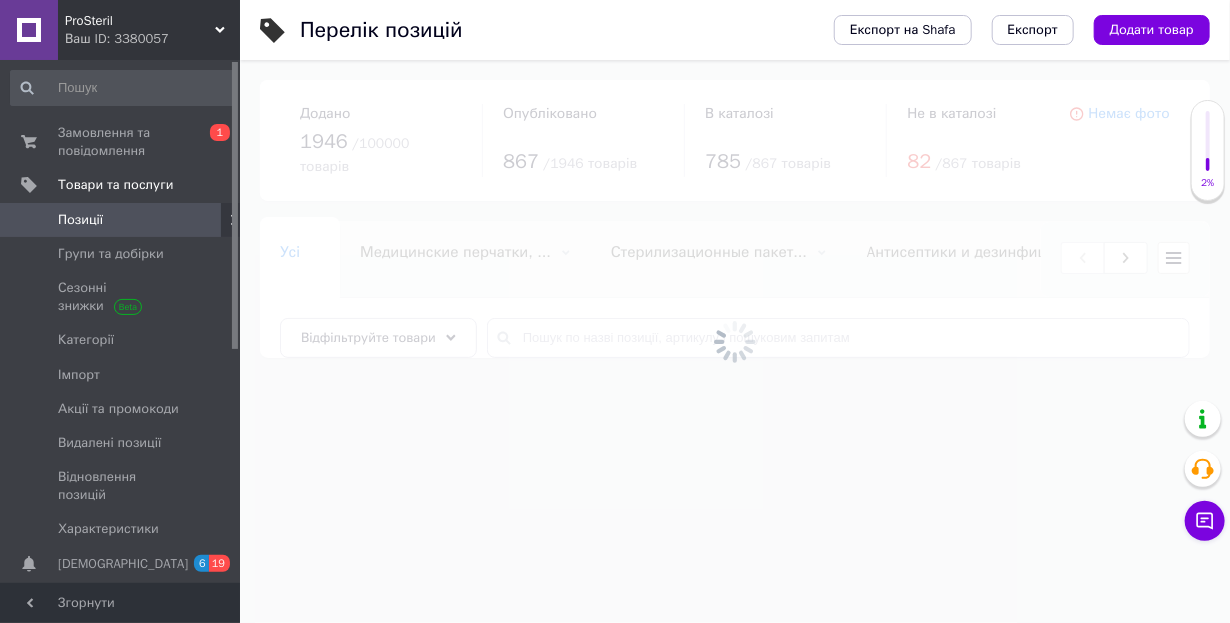 click at bounding box center (735, 341) 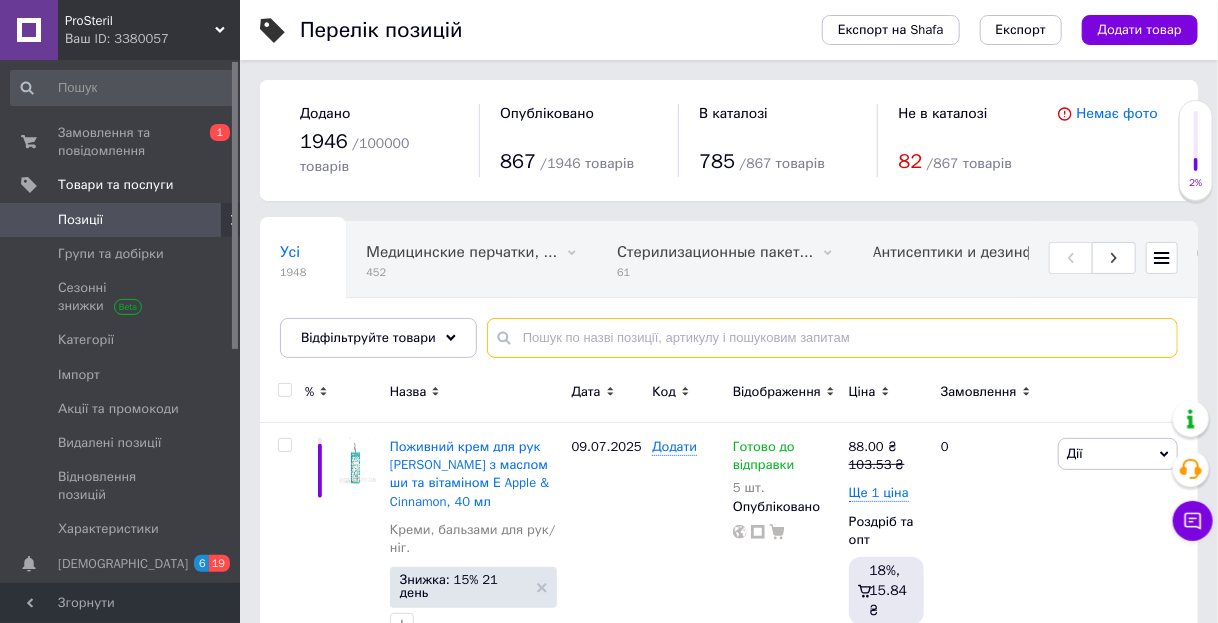 click at bounding box center [832, 338] 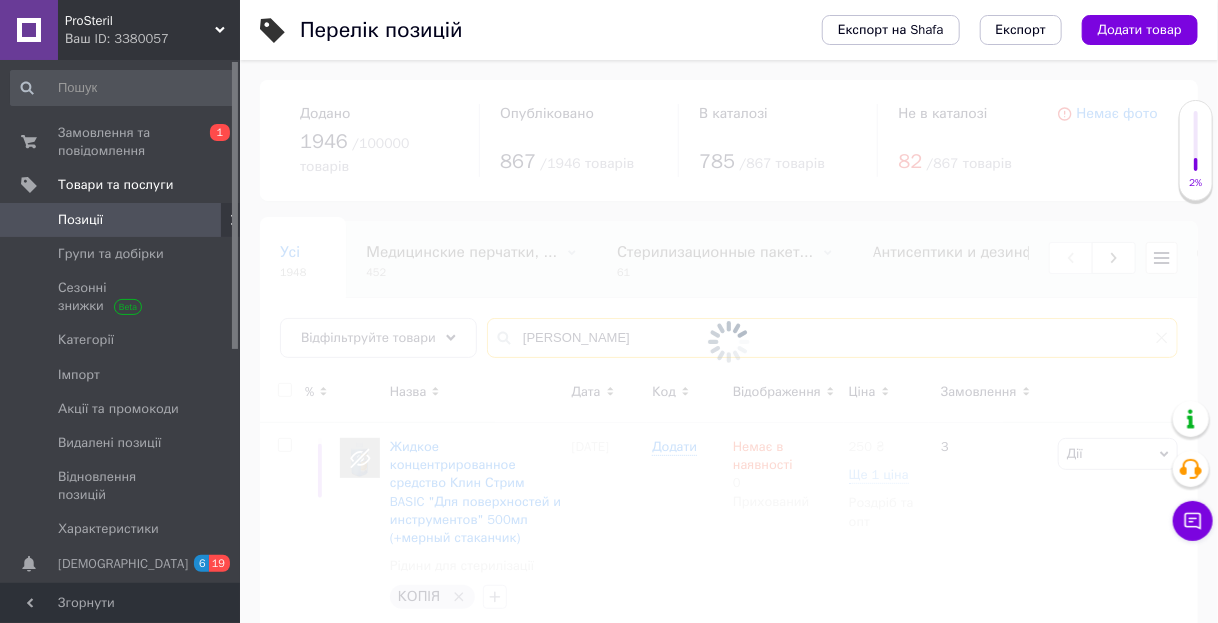 type on "[PERSON_NAME]" 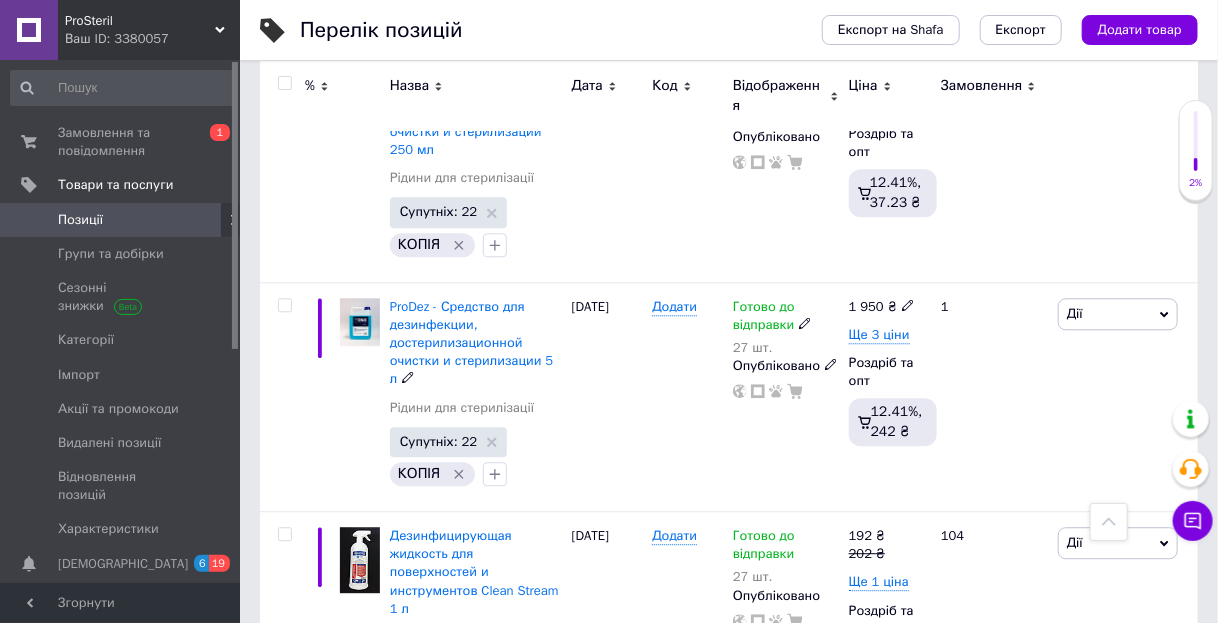 scroll, scrollTop: 1920, scrollLeft: 0, axis: vertical 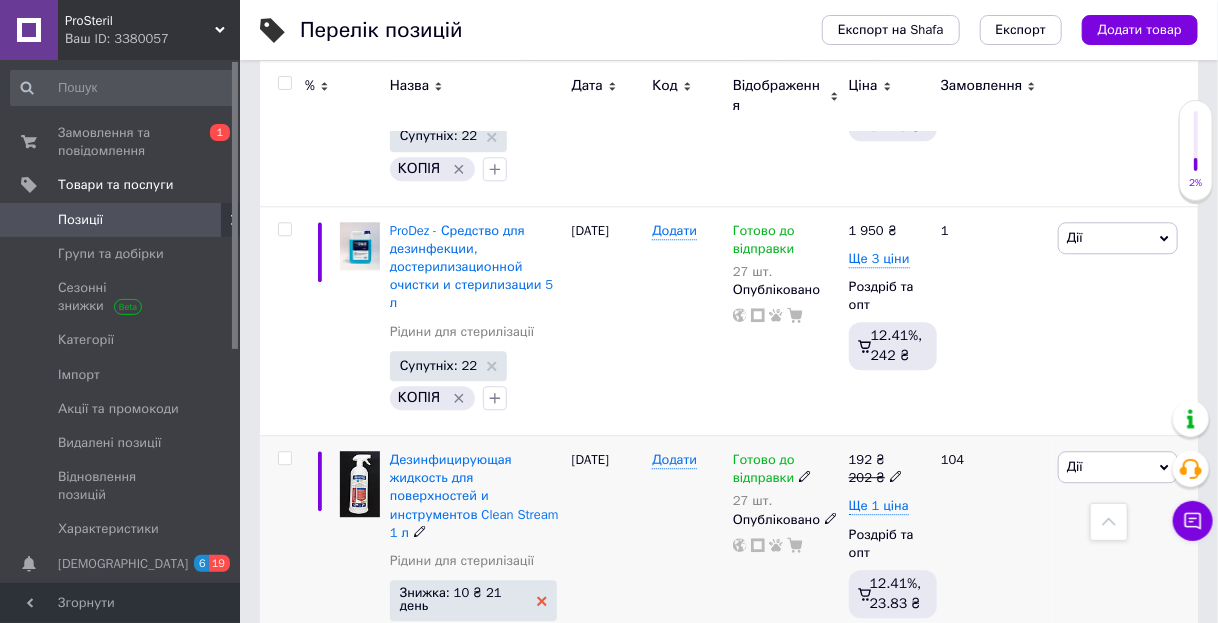 click 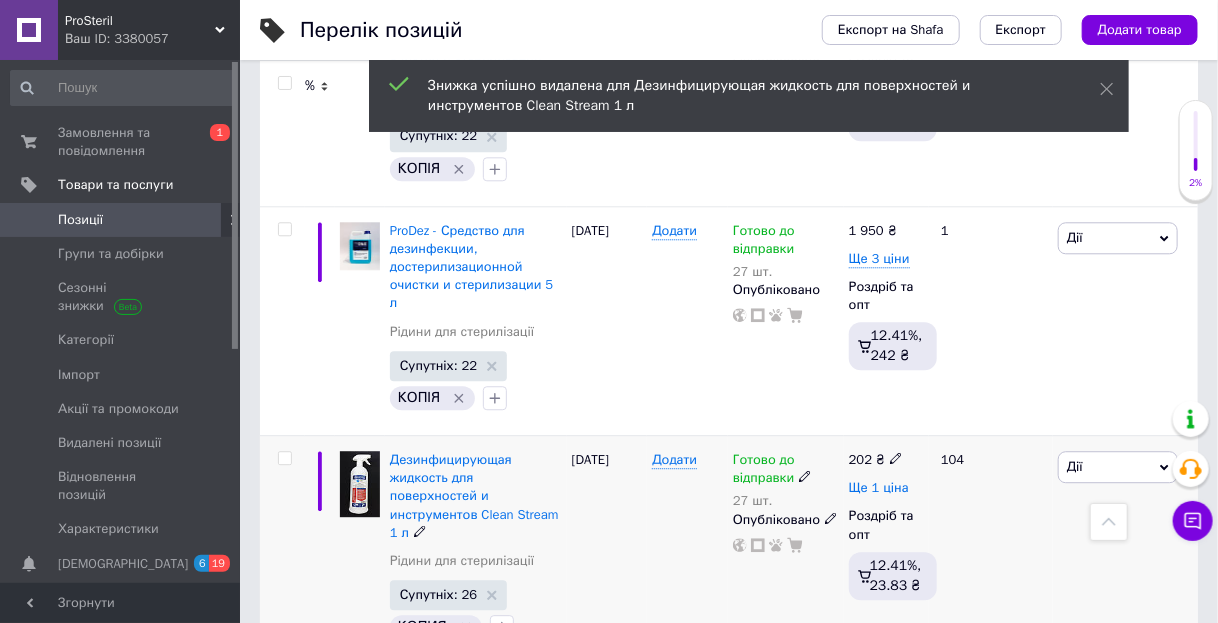 click on "Ще 1 ціна" at bounding box center [879, 488] 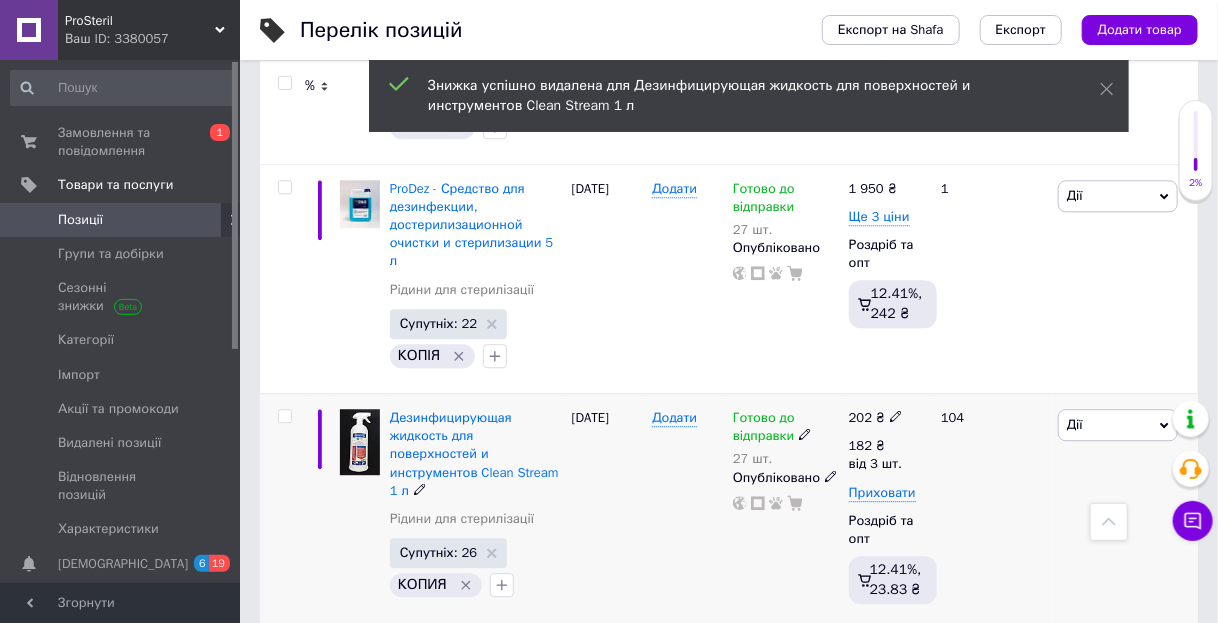 scroll, scrollTop: 2000, scrollLeft: 0, axis: vertical 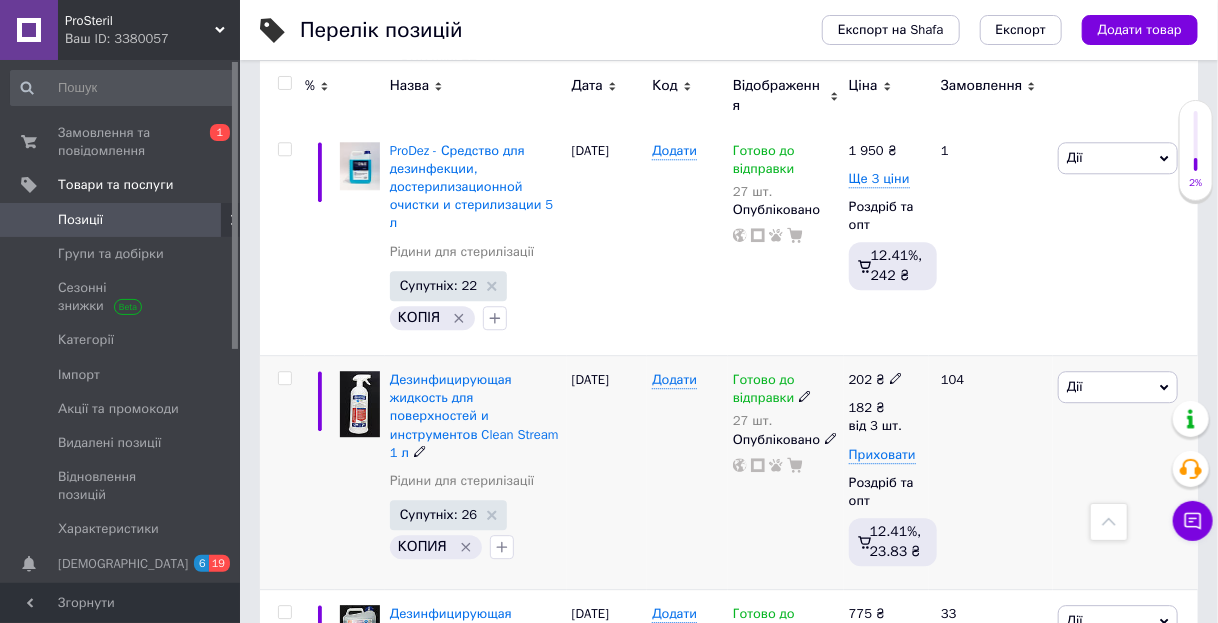 click 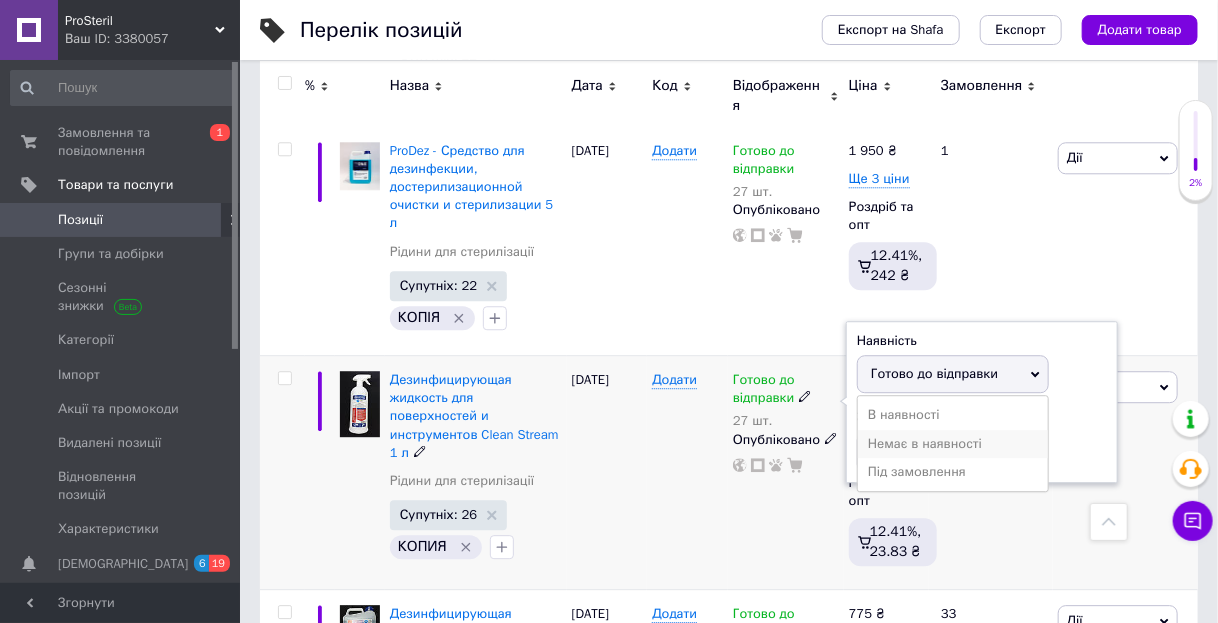 click on "Немає в наявності" at bounding box center (953, 444) 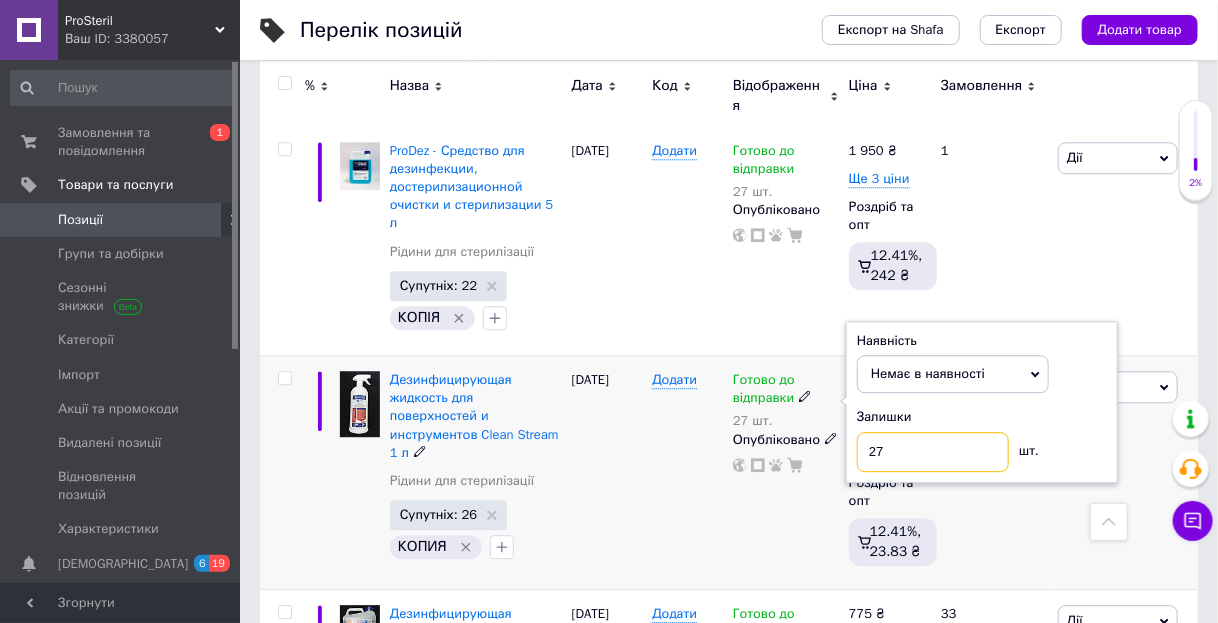 click on "27" at bounding box center (933, 452) 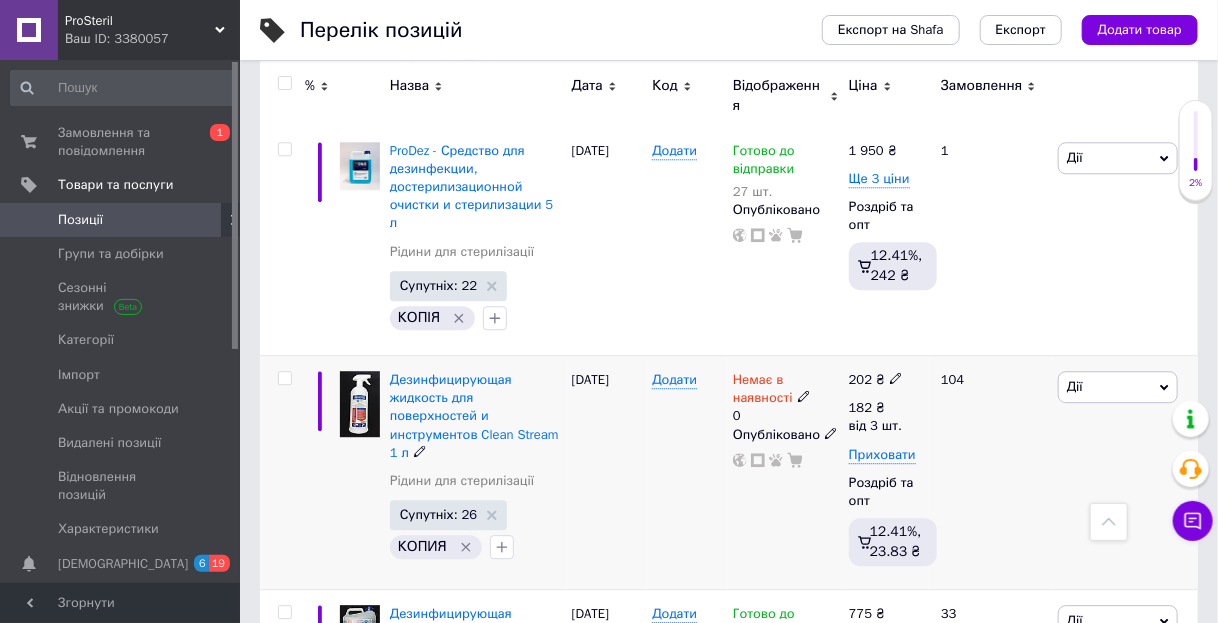 drag, startPoint x: 825, startPoint y: 376, endPoint x: 838, endPoint y: 389, distance: 18.384777 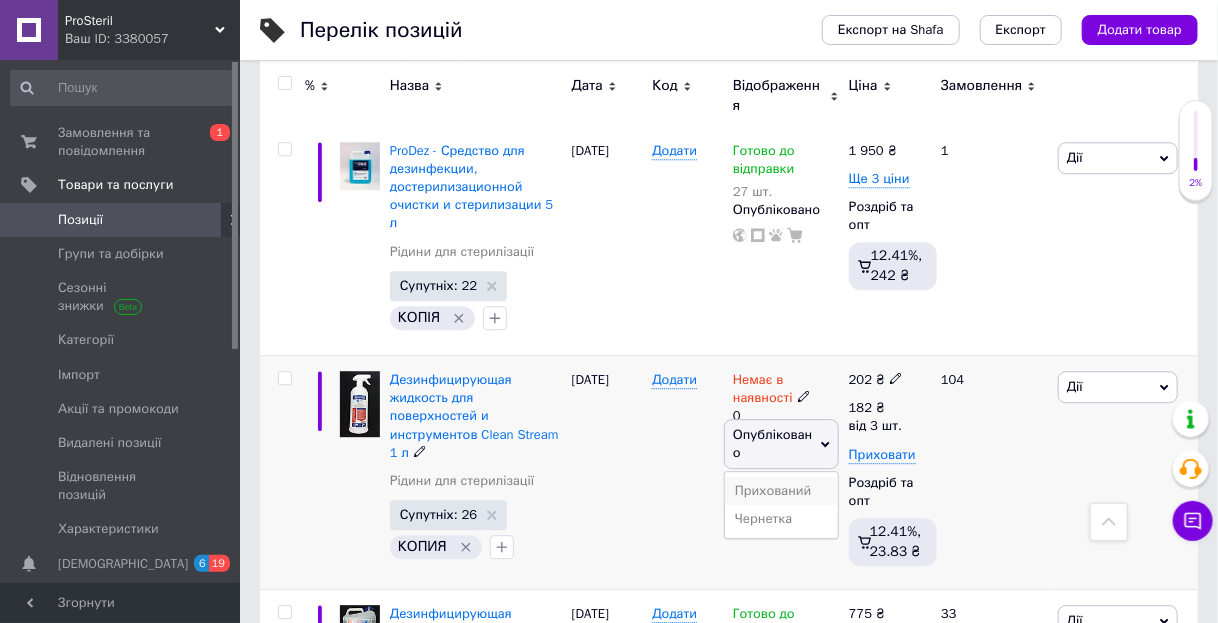 drag, startPoint x: 797, startPoint y: 432, endPoint x: 775, endPoint y: 441, distance: 23.769728 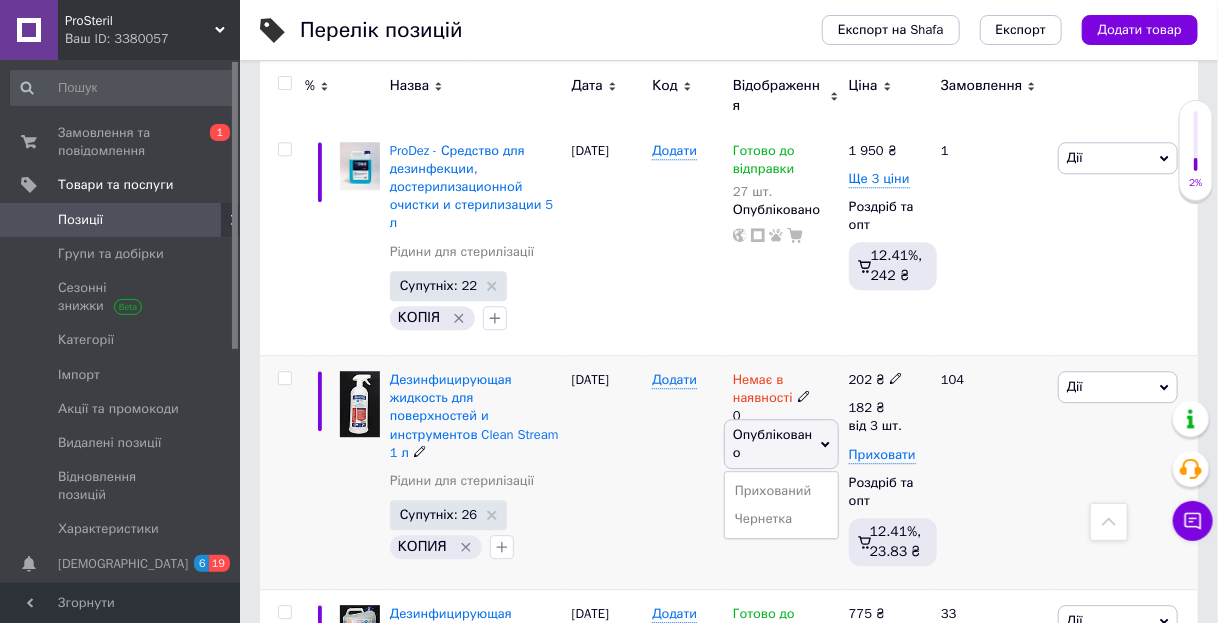 click on "Прихований" at bounding box center (781, 491) 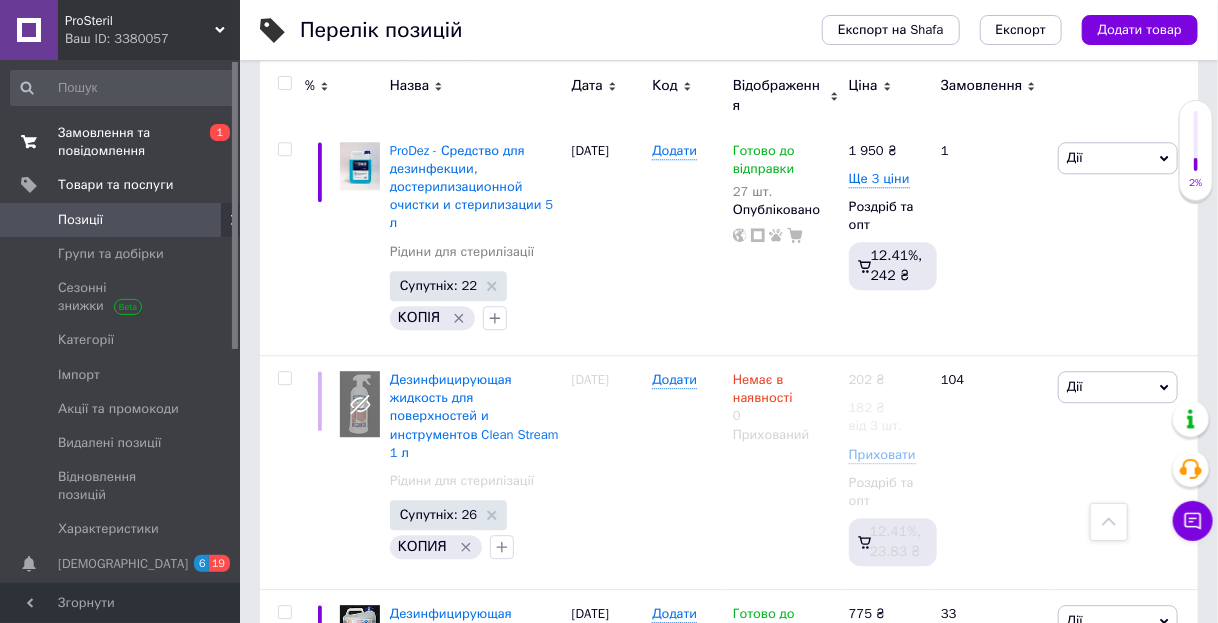 click on "Замовлення та повідомлення" at bounding box center (121, 142) 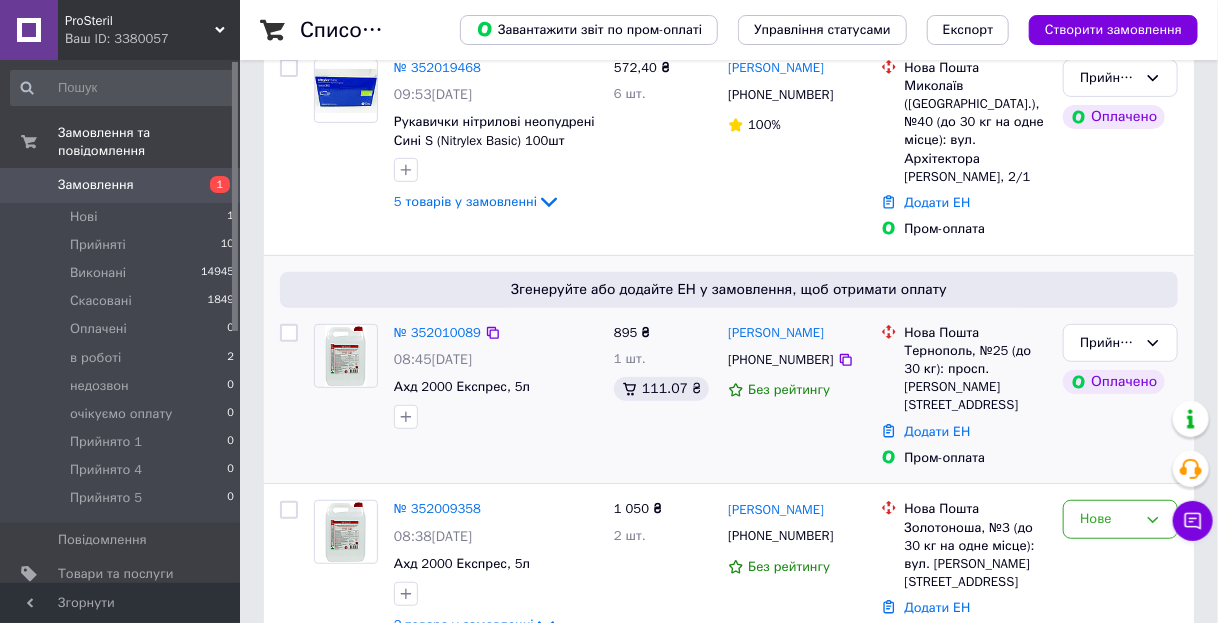 scroll, scrollTop: 240, scrollLeft: 0, axis: vertical 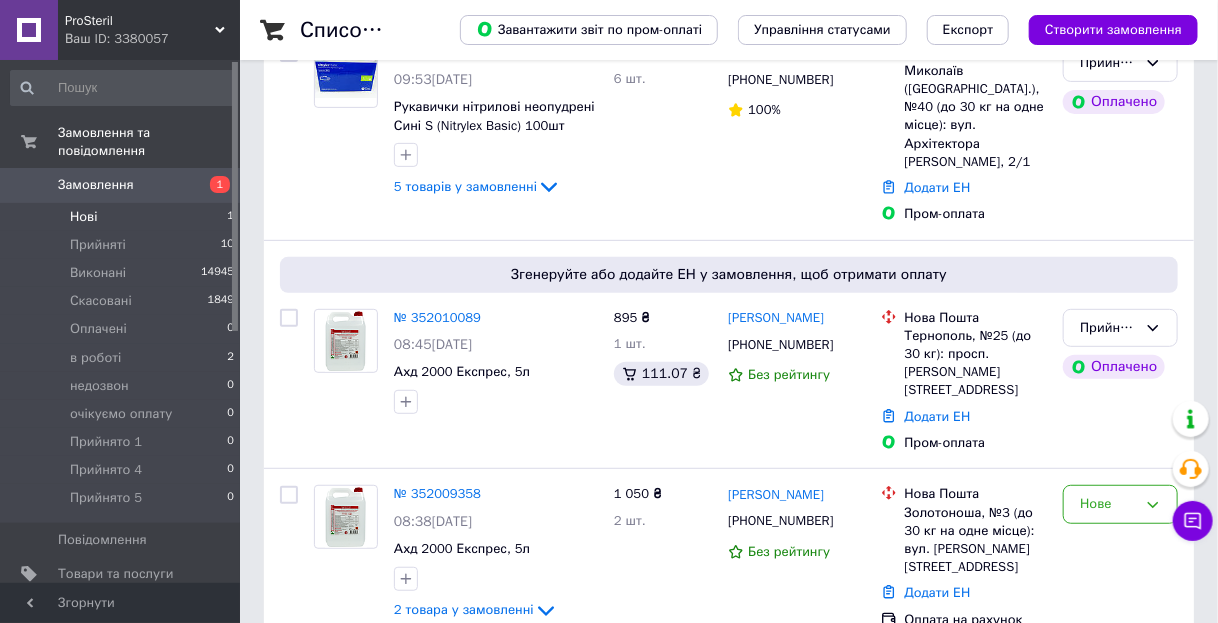 click on "Нові 1" at bounding box center [123, 217] 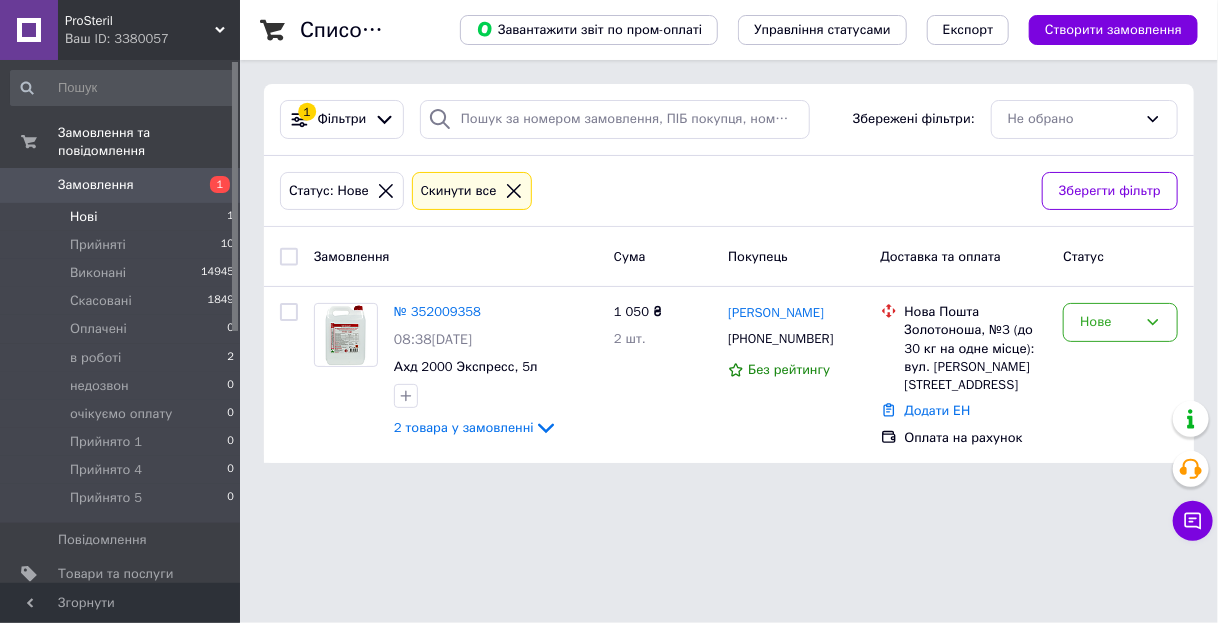 scroll, scrollTop: 0, scrollLeft: 0, axis: both 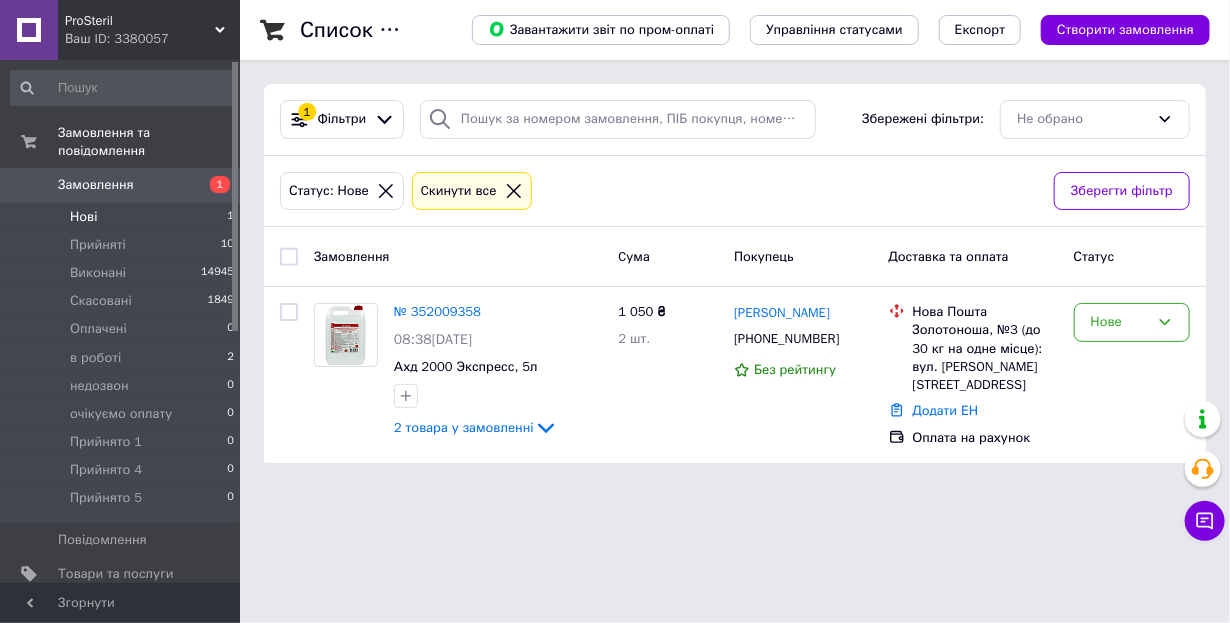 drag, startPoint x: 123, startPoint y: 196, endPoint x: 84, endPoint y: 199, distance: 39.115215 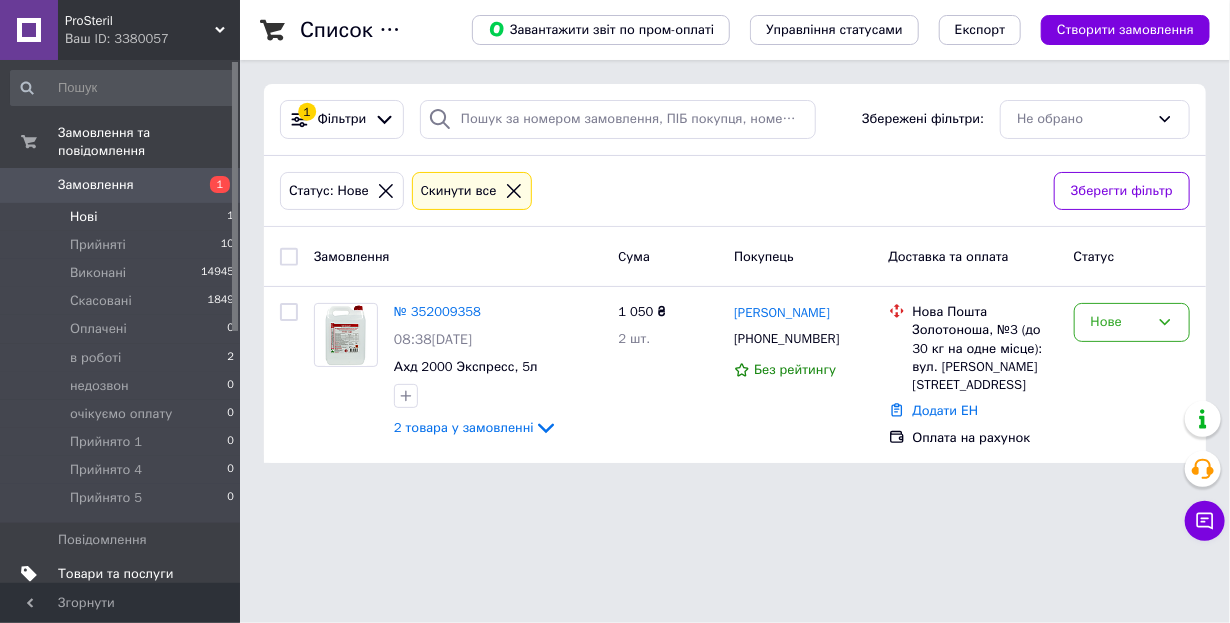 click on "Товари та послуги" at bounding box center (115, 574) 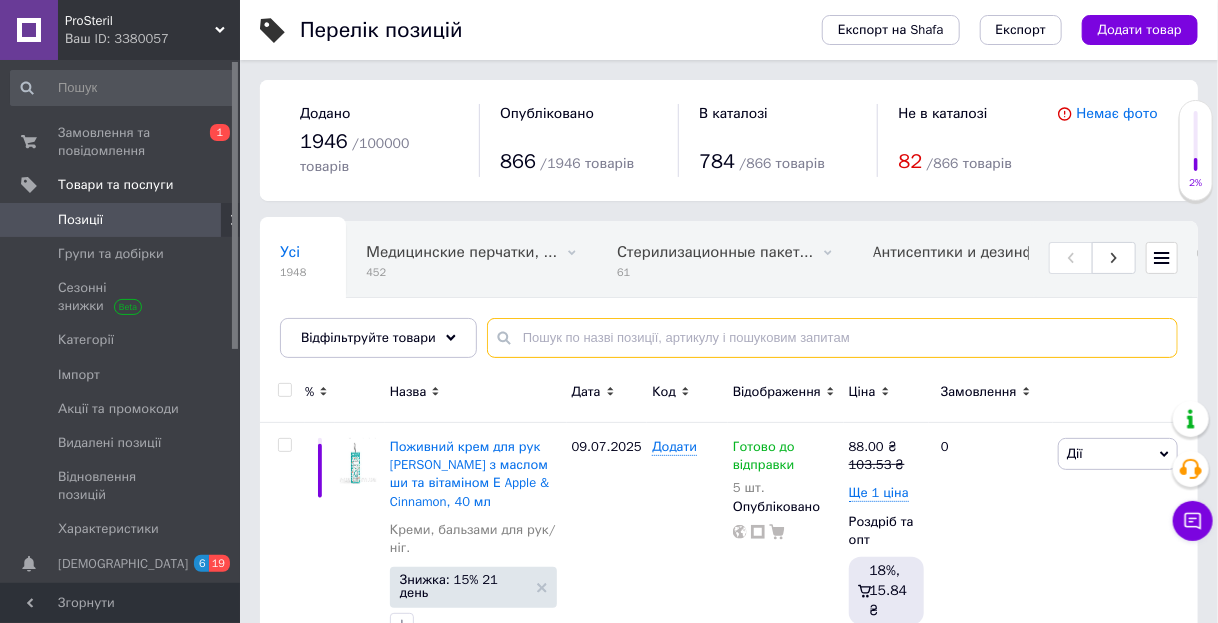 click at bounding box center (832, 338) 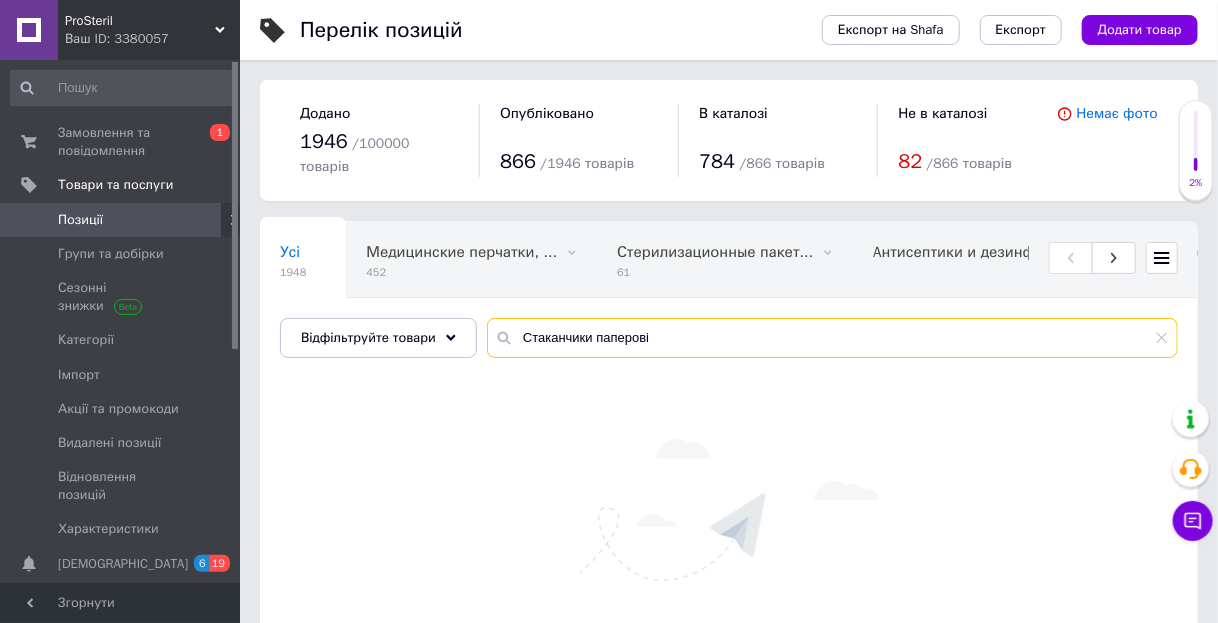 click on "Стаканчики паперові" at bounding box center (832, 338) 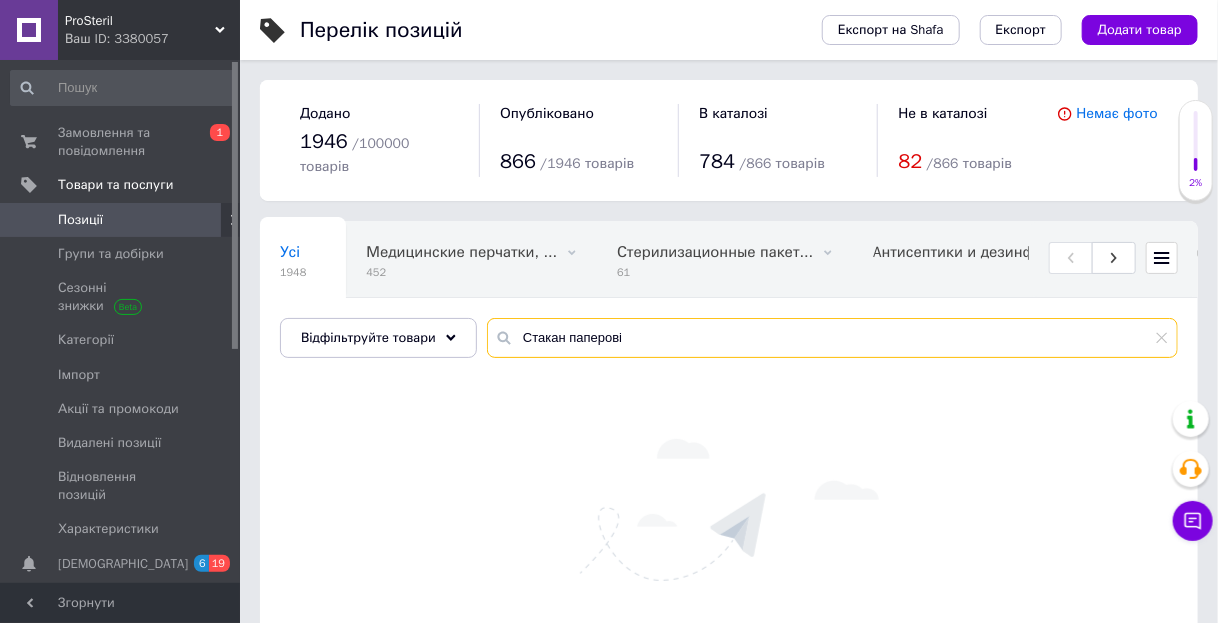 click on "Стакан паперові" at bounding box center (832, 338) 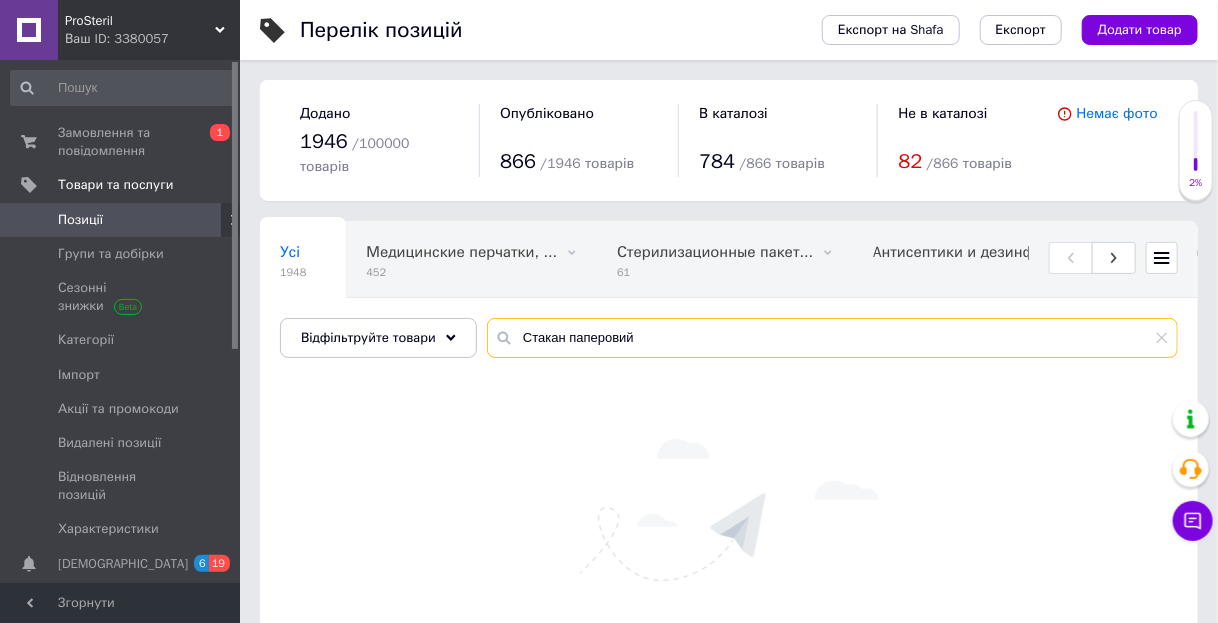 type on "Стакан паперовий" 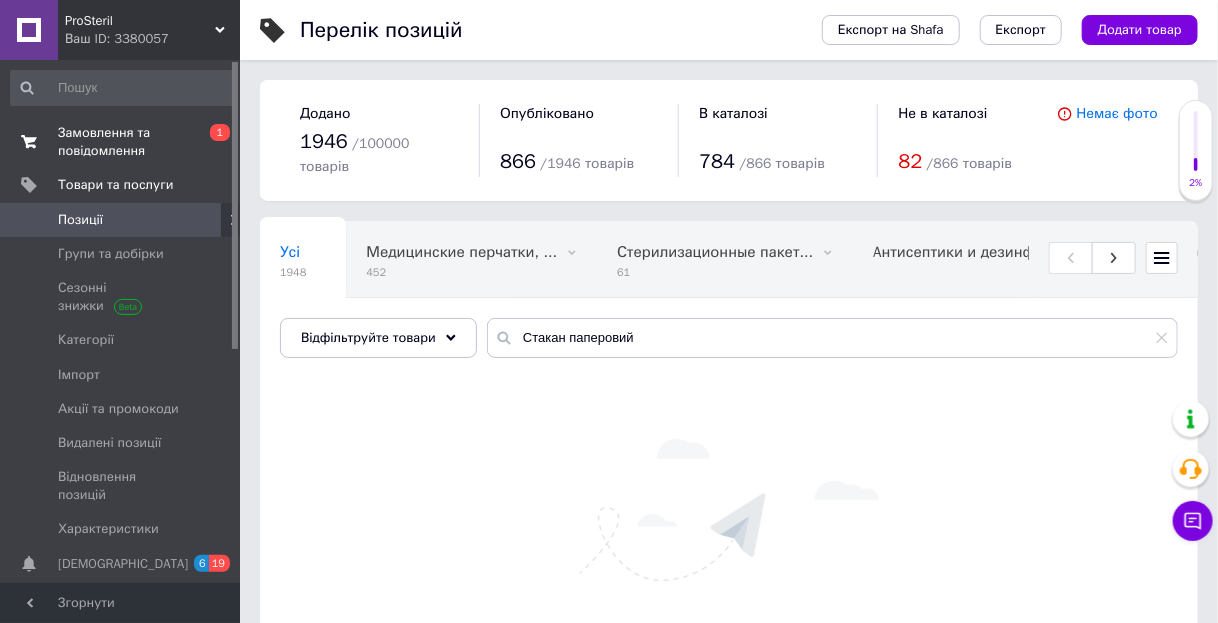 drag, startPoint x: 224, startPoint y: 128, endPoint x: 187, endPoint y: 148, distance: 42.059483 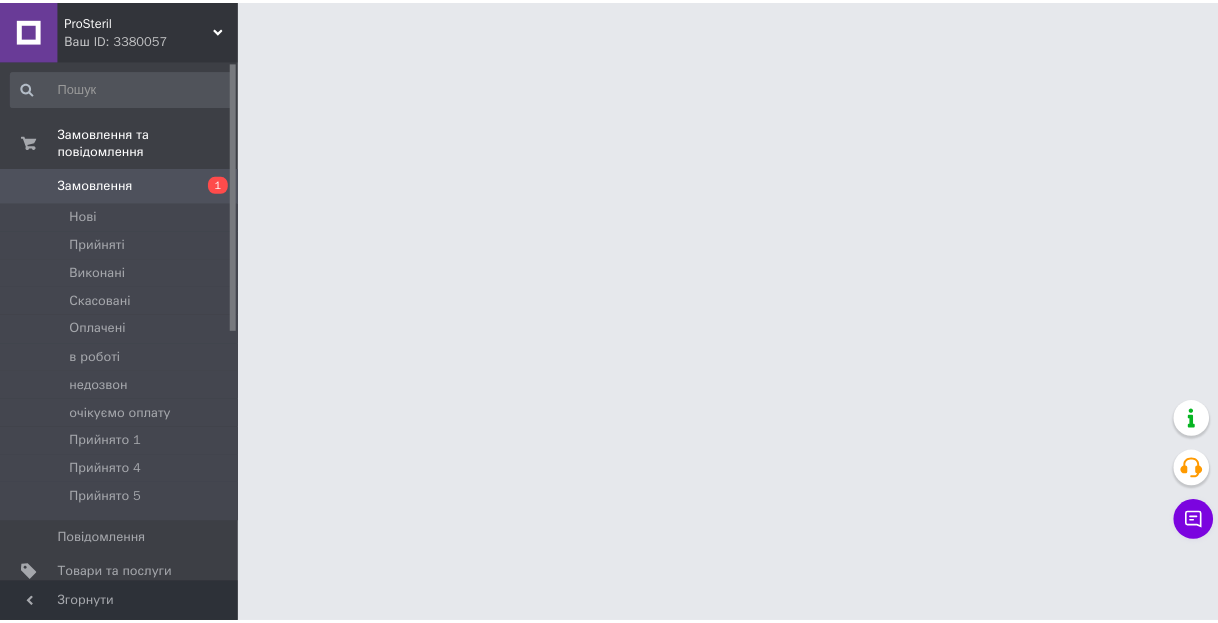 scroll, scrollTop: 0, scrollLeft: 0, axis: both 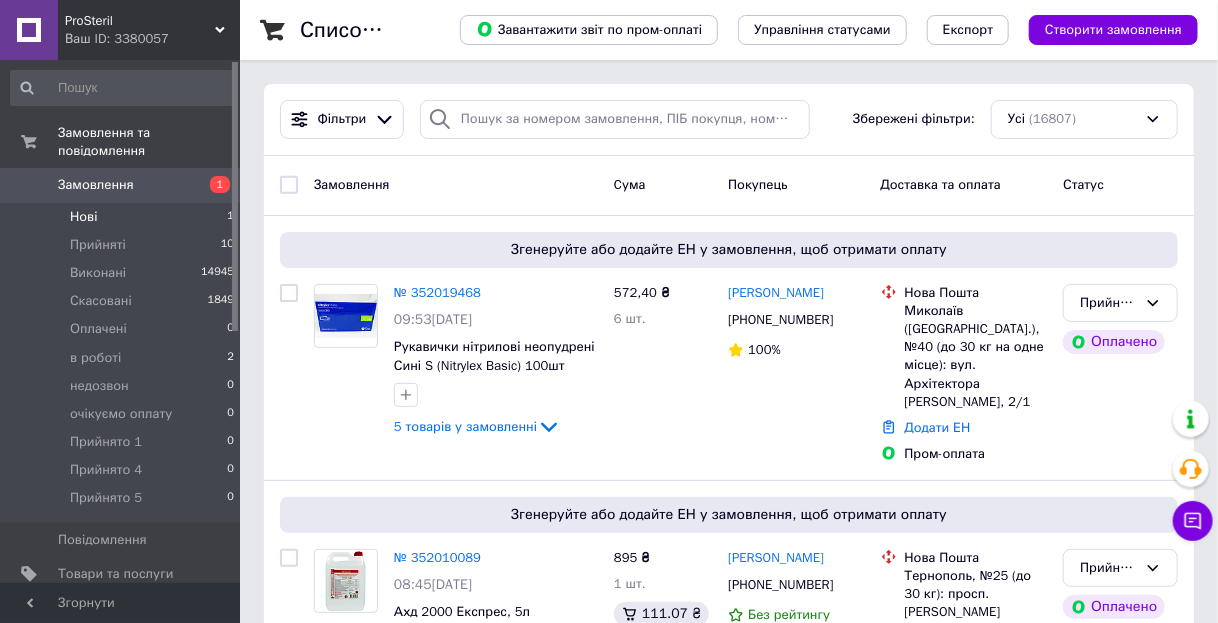 click on "Нові 1" at bounding box center (123, 217) 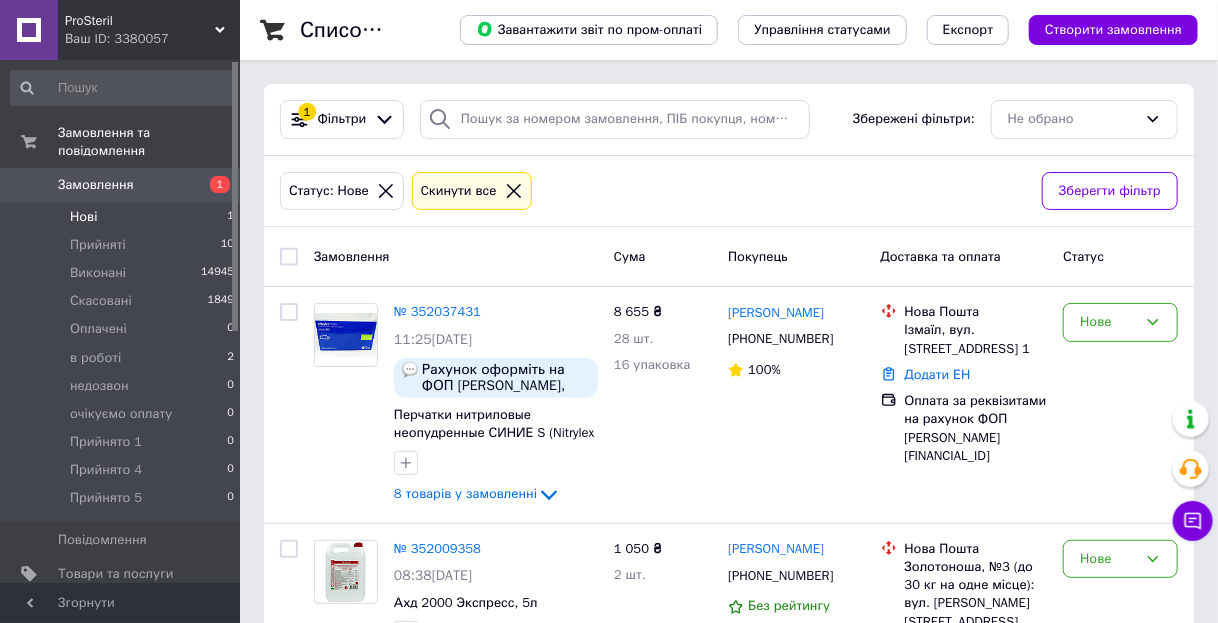 click on "Нові 1" at bounding box center [123, 217] 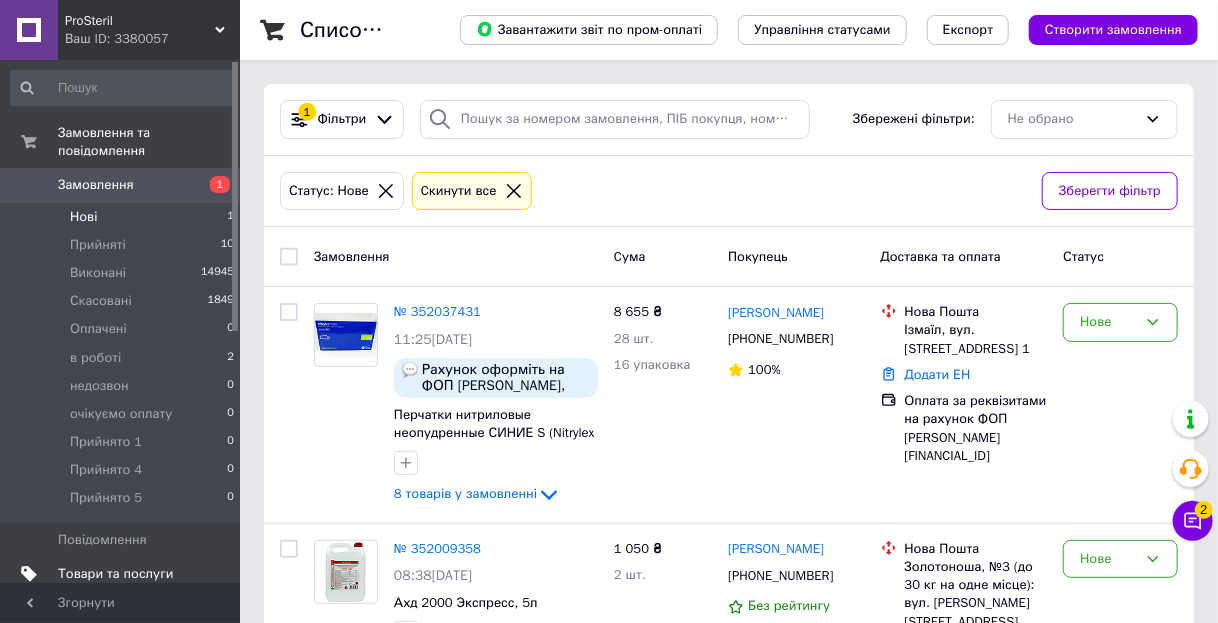 click at bounding box center (212, 574) 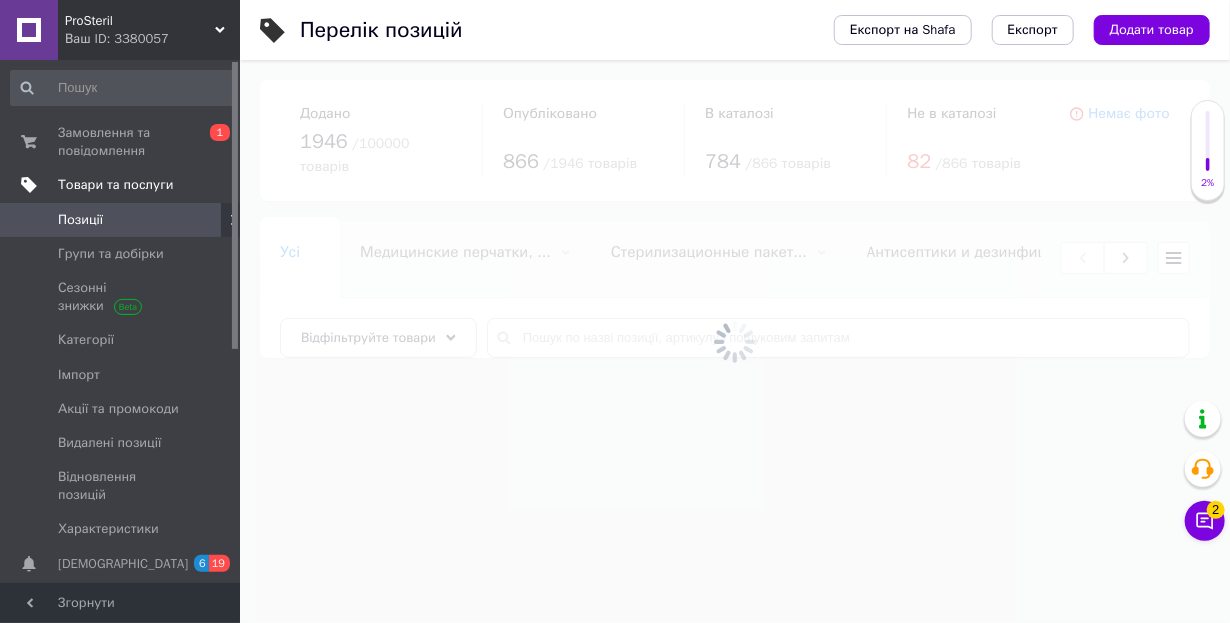 click at bounding box center (735, 341) 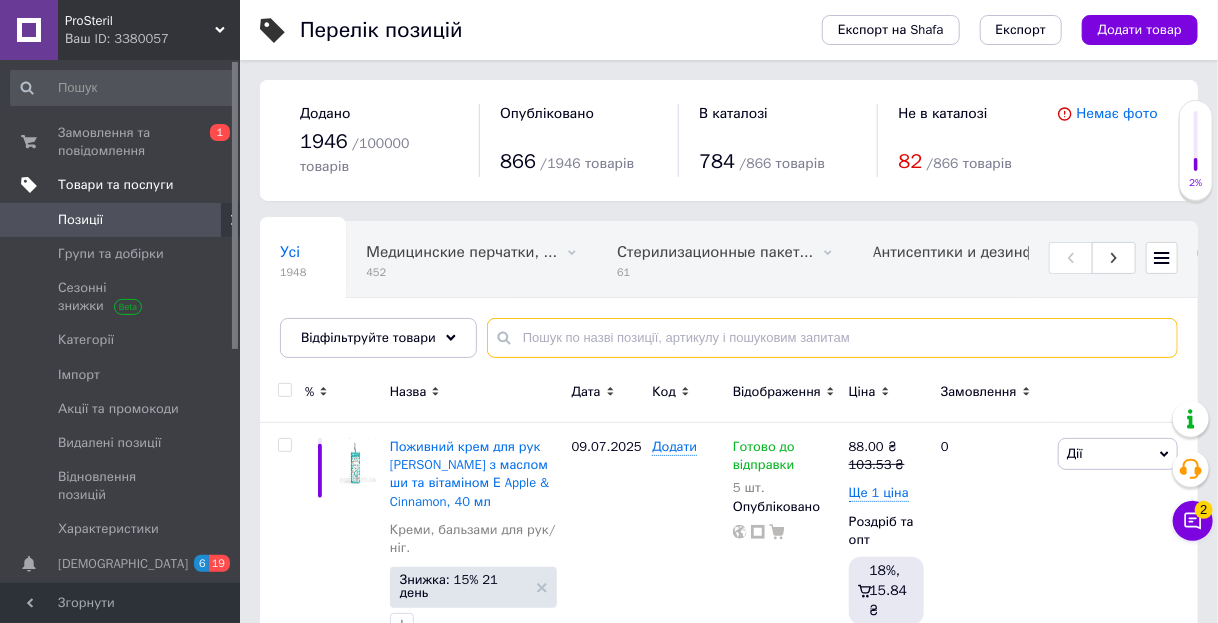 click at bounding box center [832, 338] 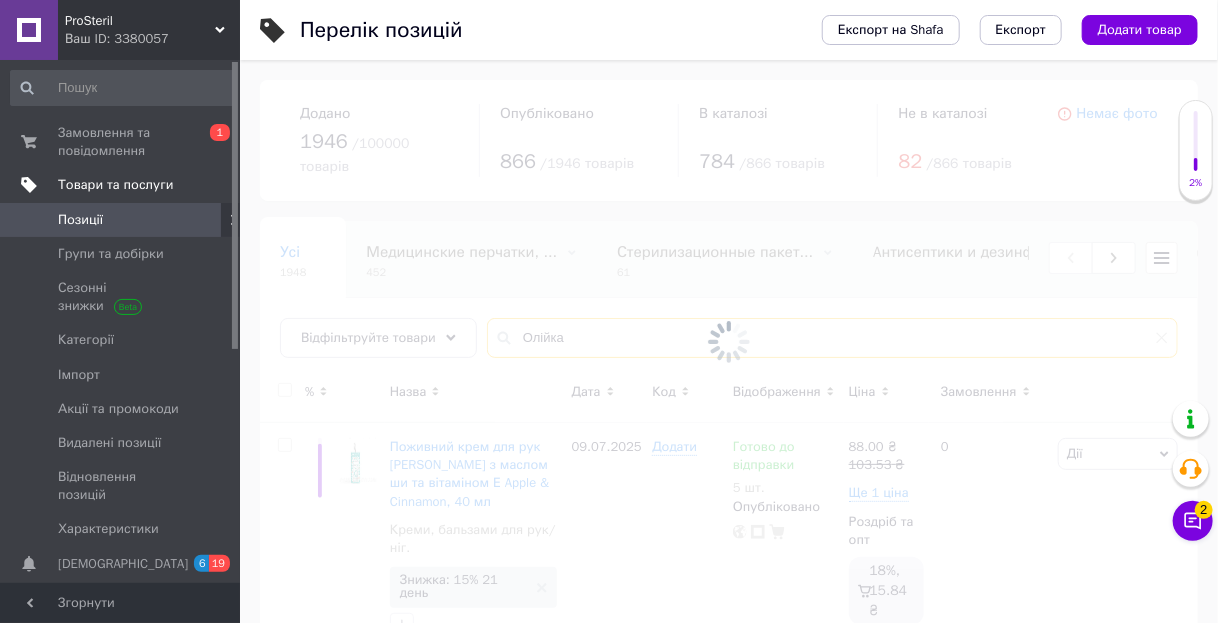 type on "Олійка" 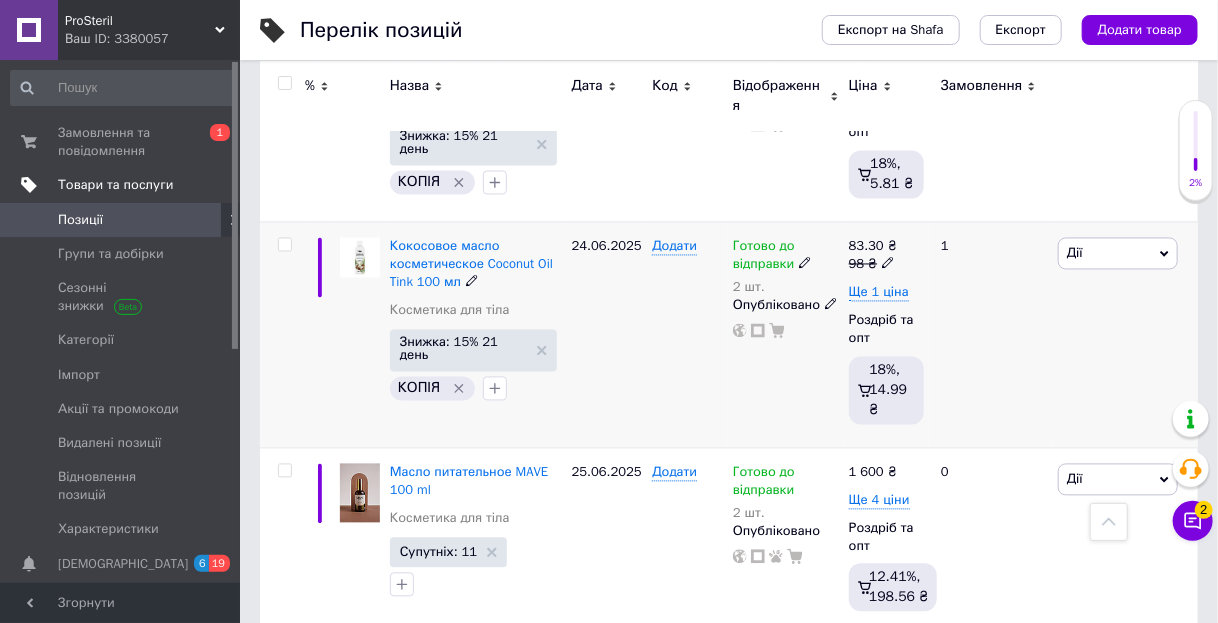 scroll, scrollTop: 1434, scrollLeft: 0, axis: vertical 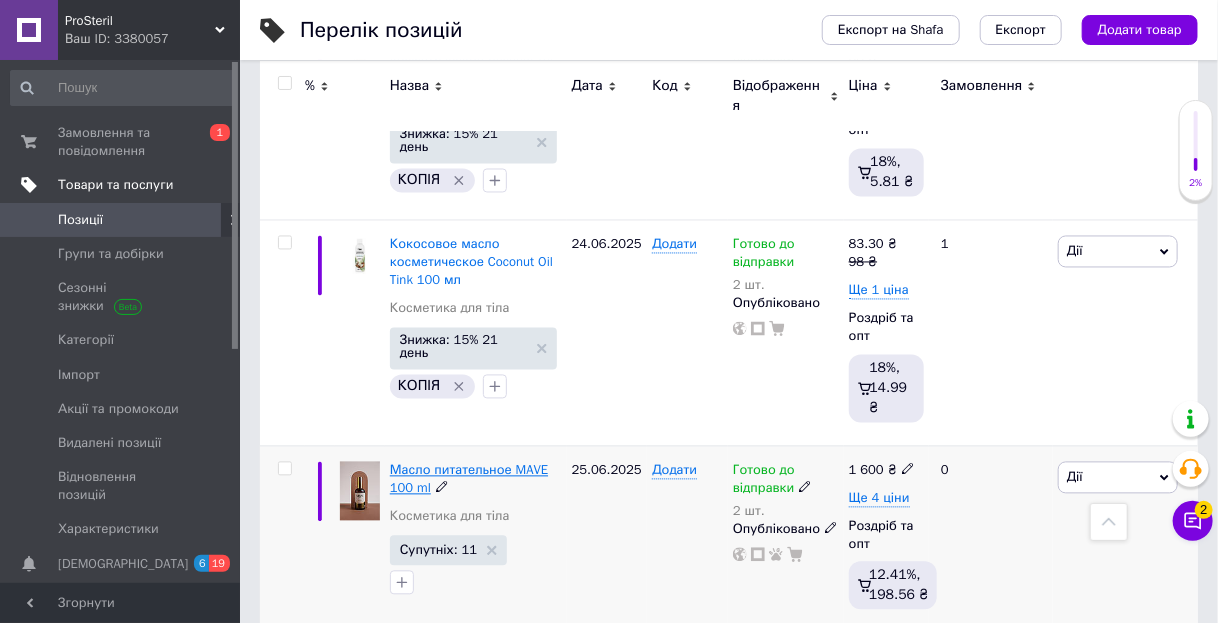 click on "Масло питательное  MAVE  100 ml" at bounding box center (469, 479) 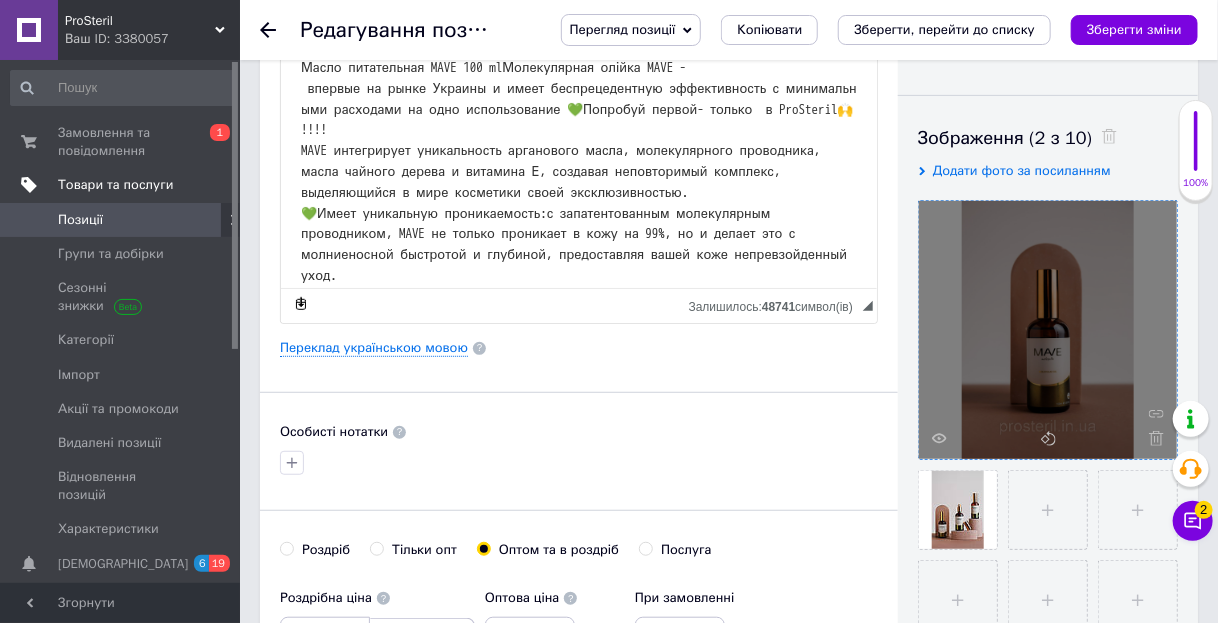 scroll, scrollTop: 320, scrollLeft: 0, axis: vertical 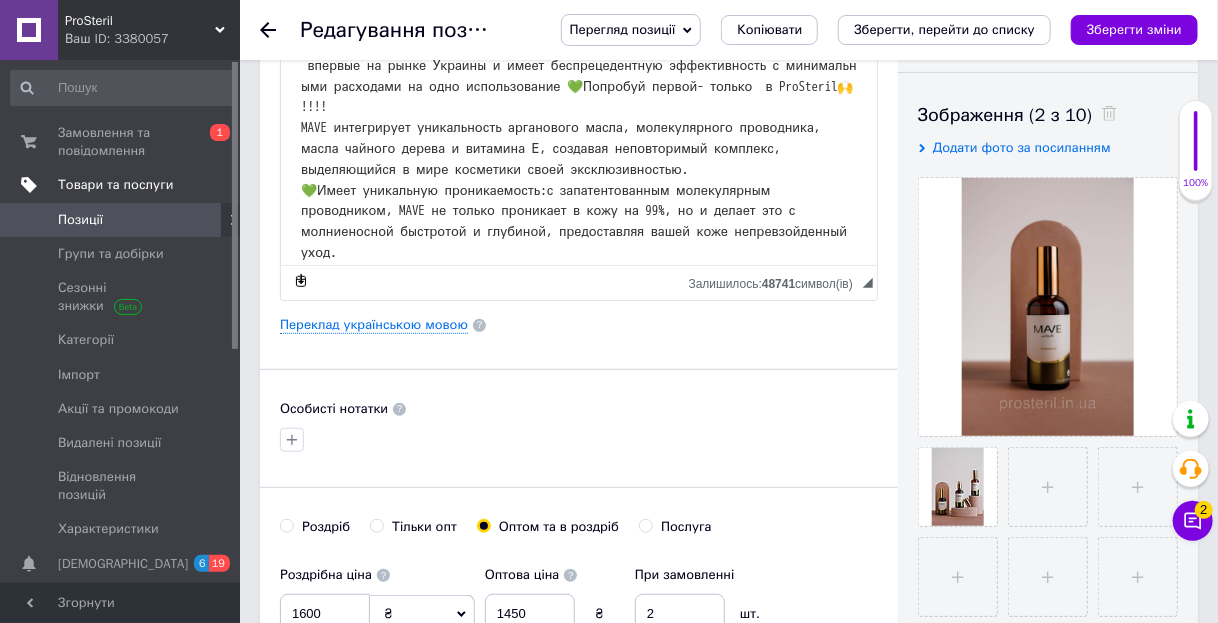 drag, startPoint x: 265, startPoint y: 31, endPoint x: 396, endPoint y: 132, distance: 165.41463 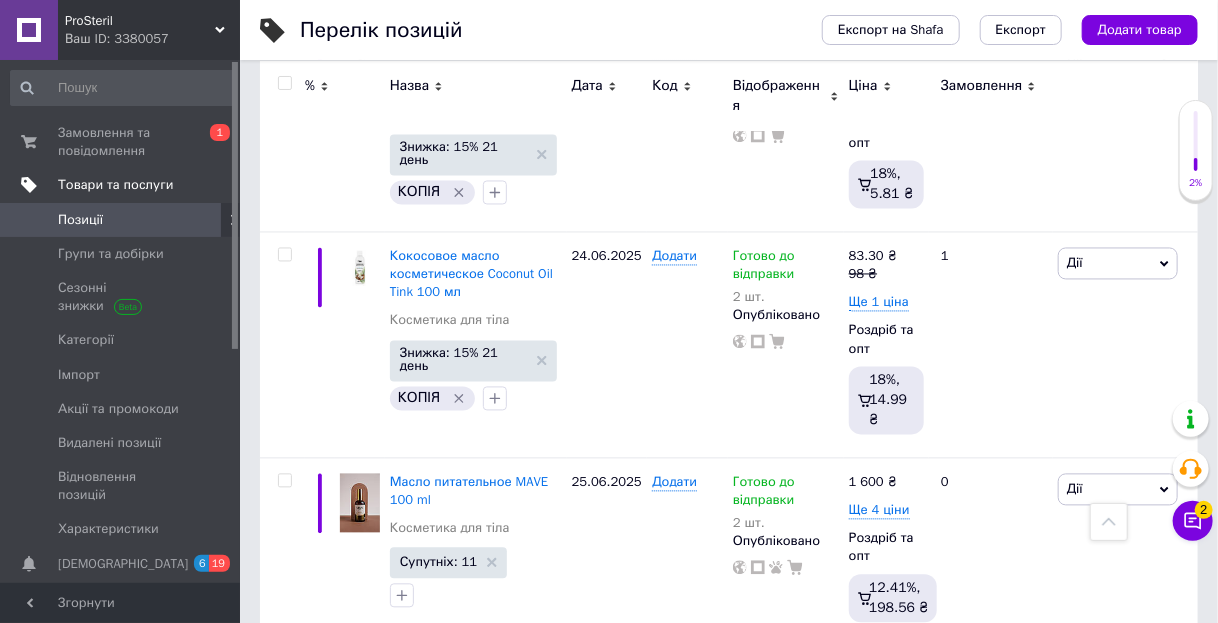 scroll, scrollTop: 1434, scrollLeft: 0, axis: vertical 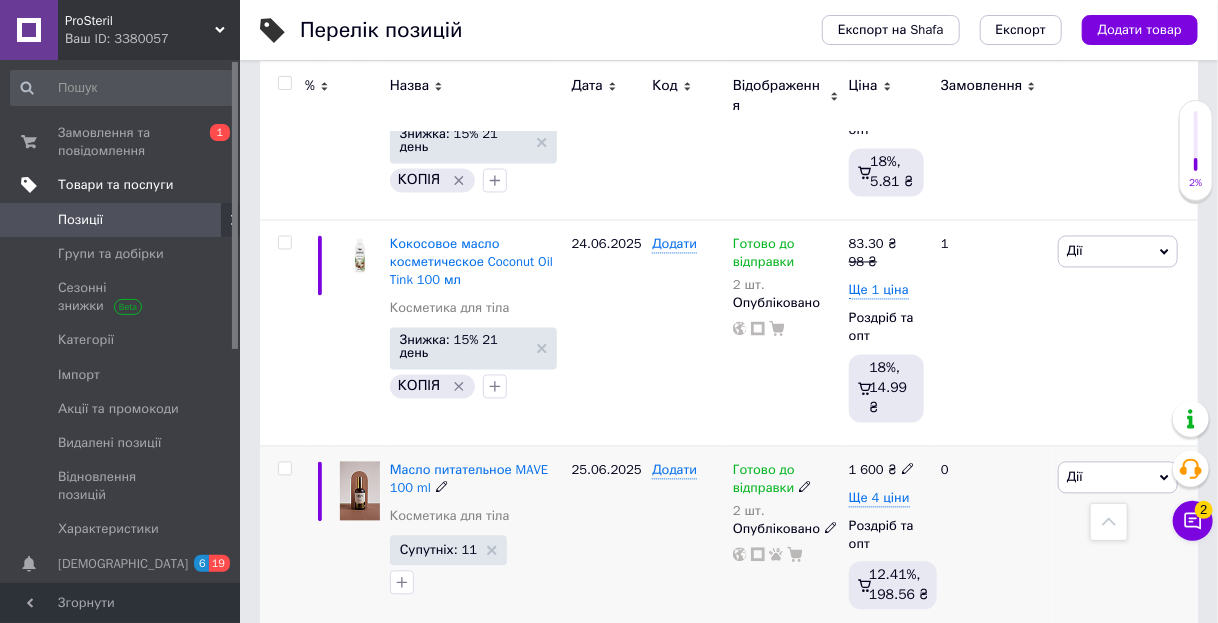 drag, startPoint x: 804, startPoint y: 457, endPoint x: 840, endPoint y: 483, distance: 44.407207 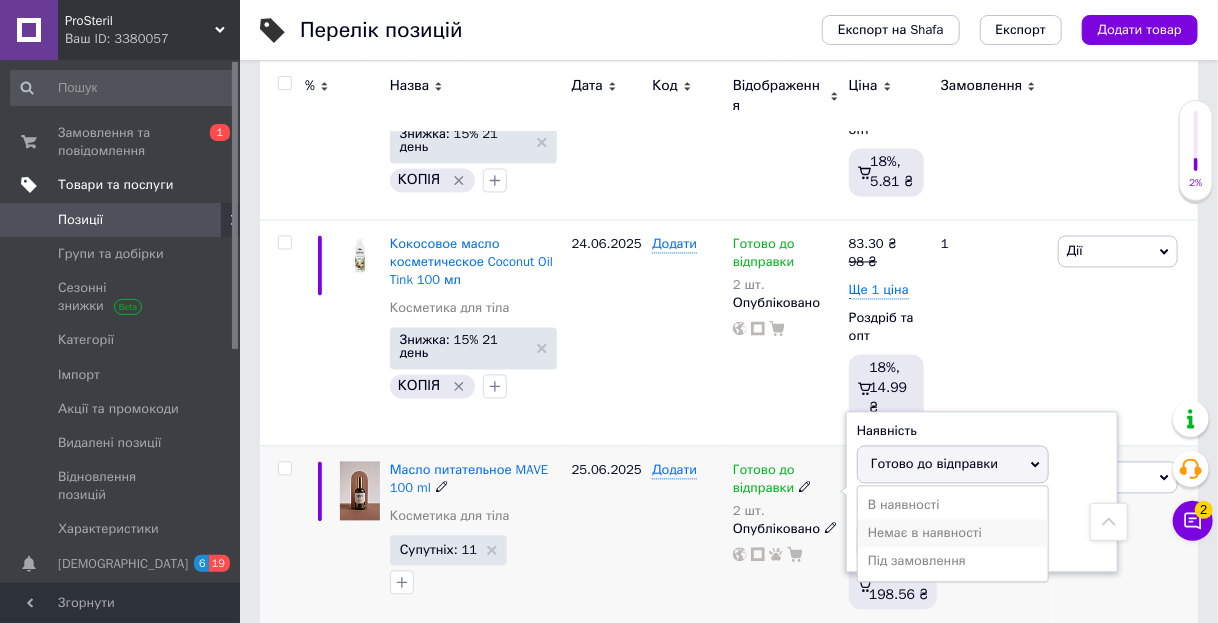 click on "Немає в наявності" at bounding box center (953, 534) 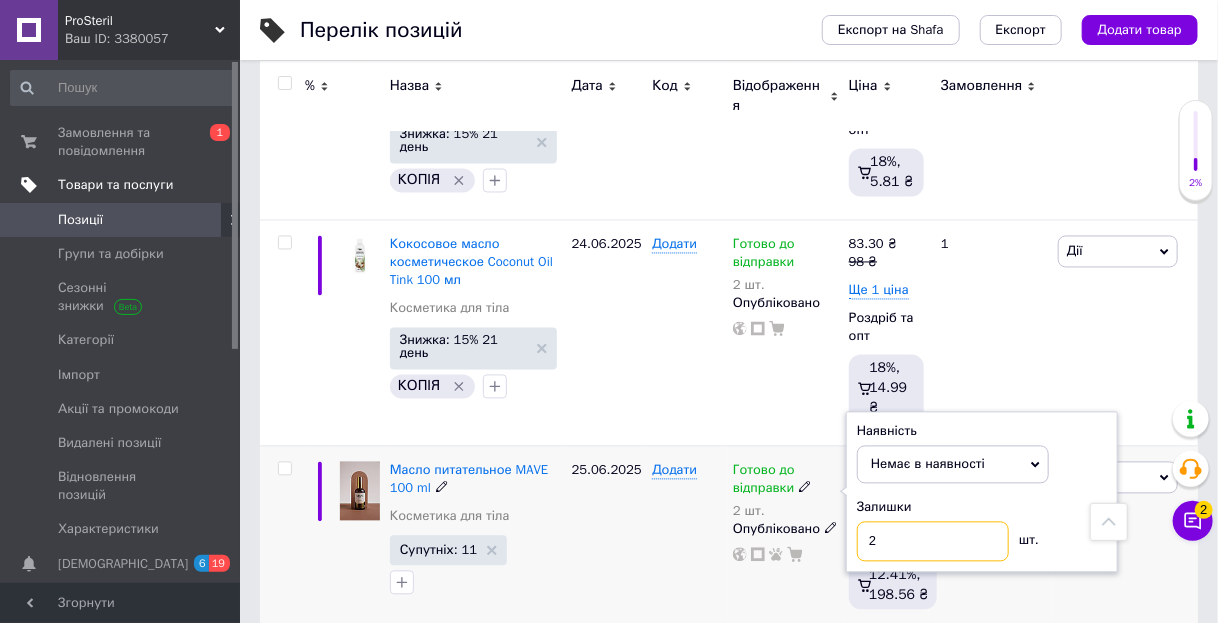 click on "2" at bounding box center [933, 542] 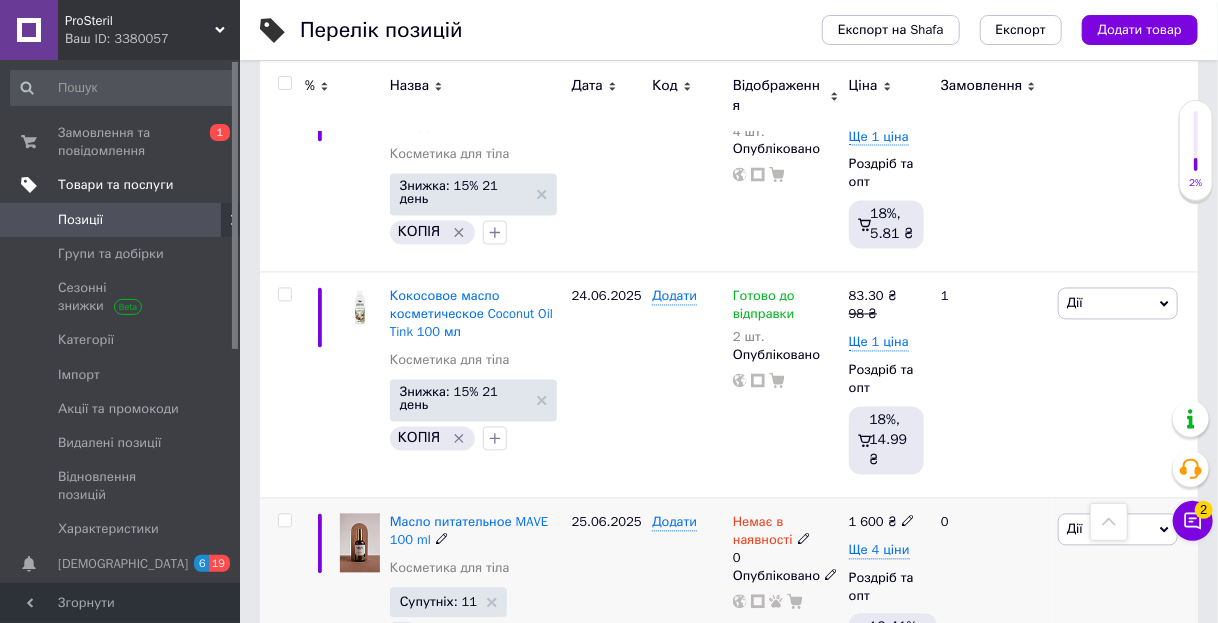 scroll, scrollTop: 1354, scrollLeft: 0, axis: vertical 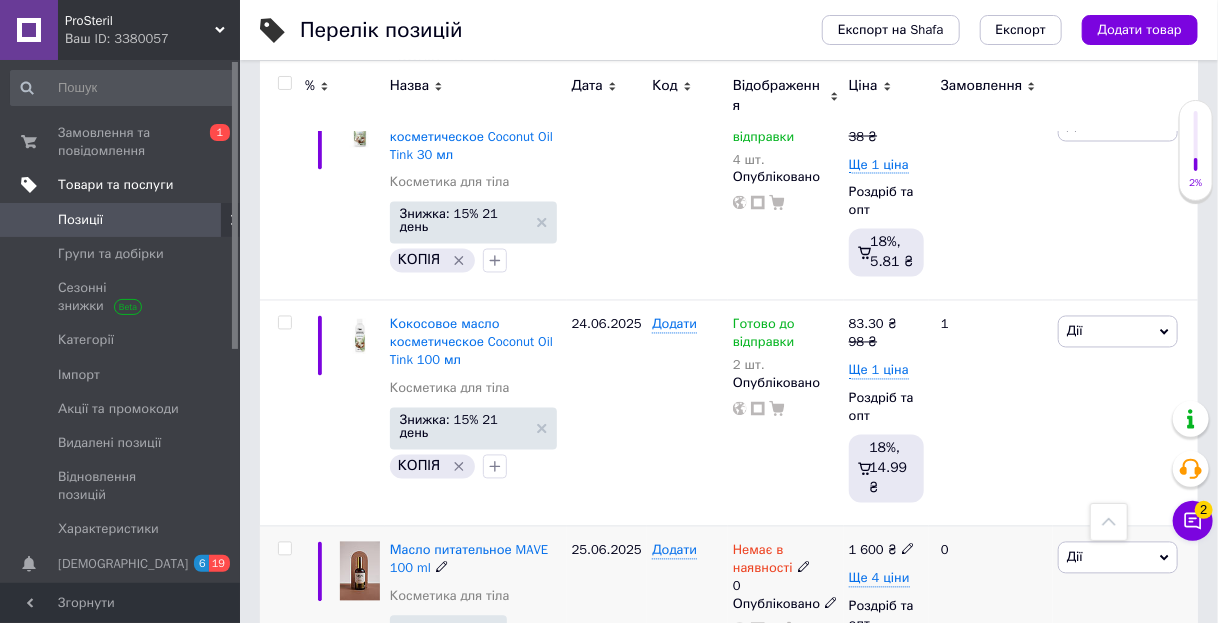 click 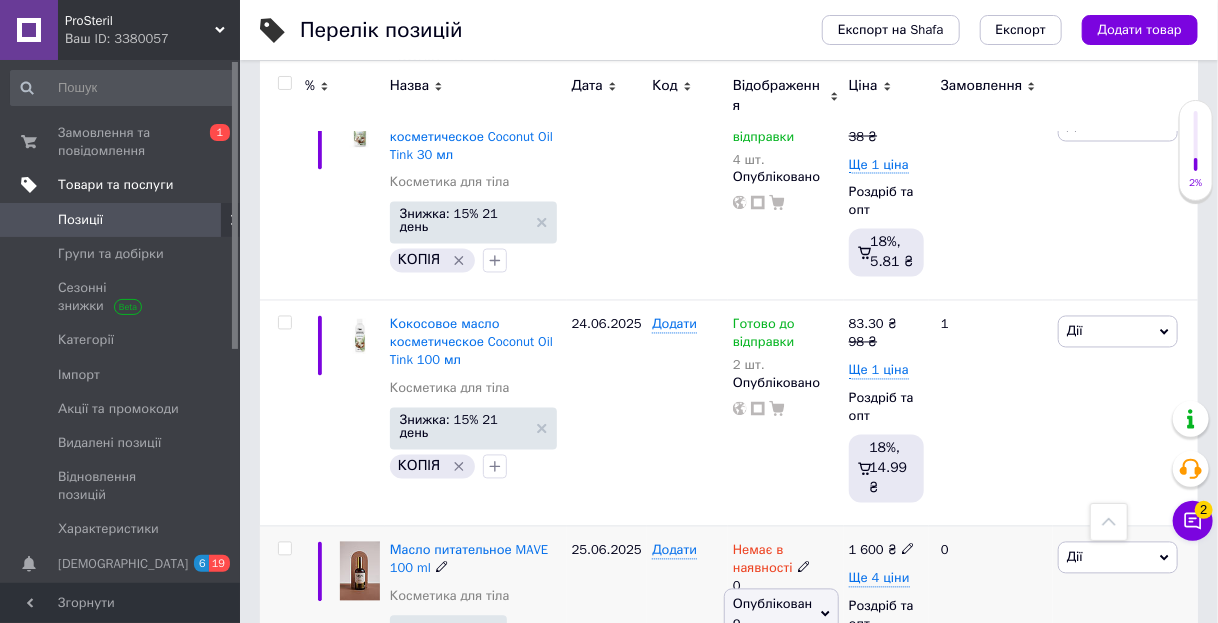 scroll, scrollTop: 1434, scrollLeft: 0, axis: vertical 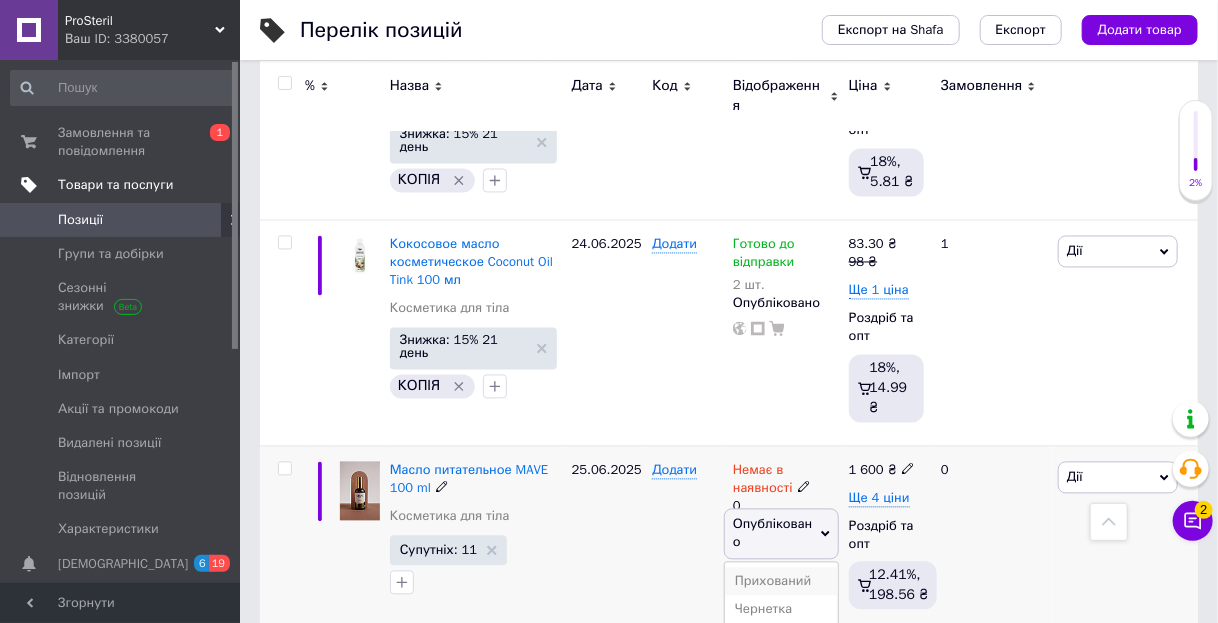 click on "Прихований" at bounding box center [781, 582] 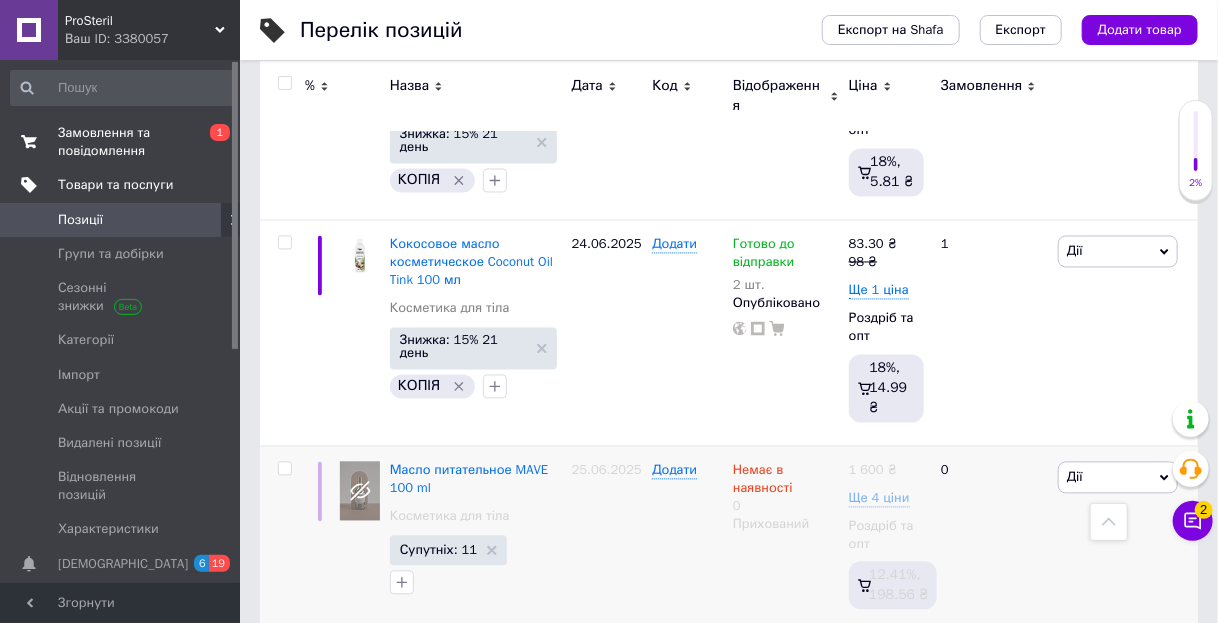 click on "Замовлення та повідомлення" at bounding box center [121, 142] 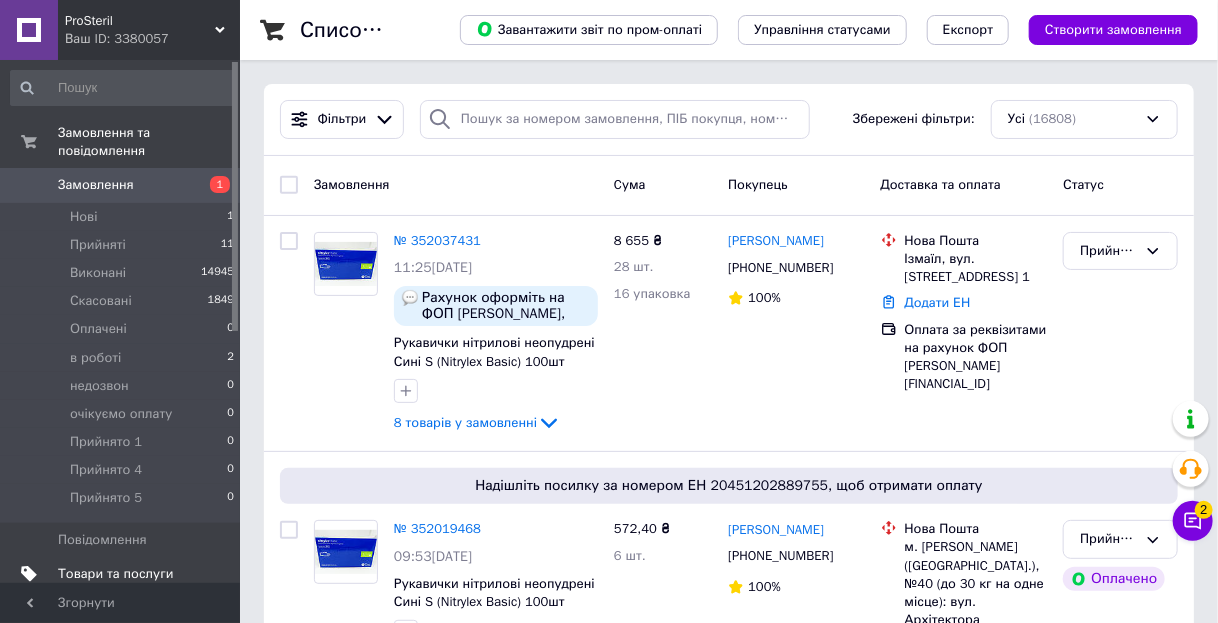 click on "Товари та послуги" at bounding box center (115, 574) 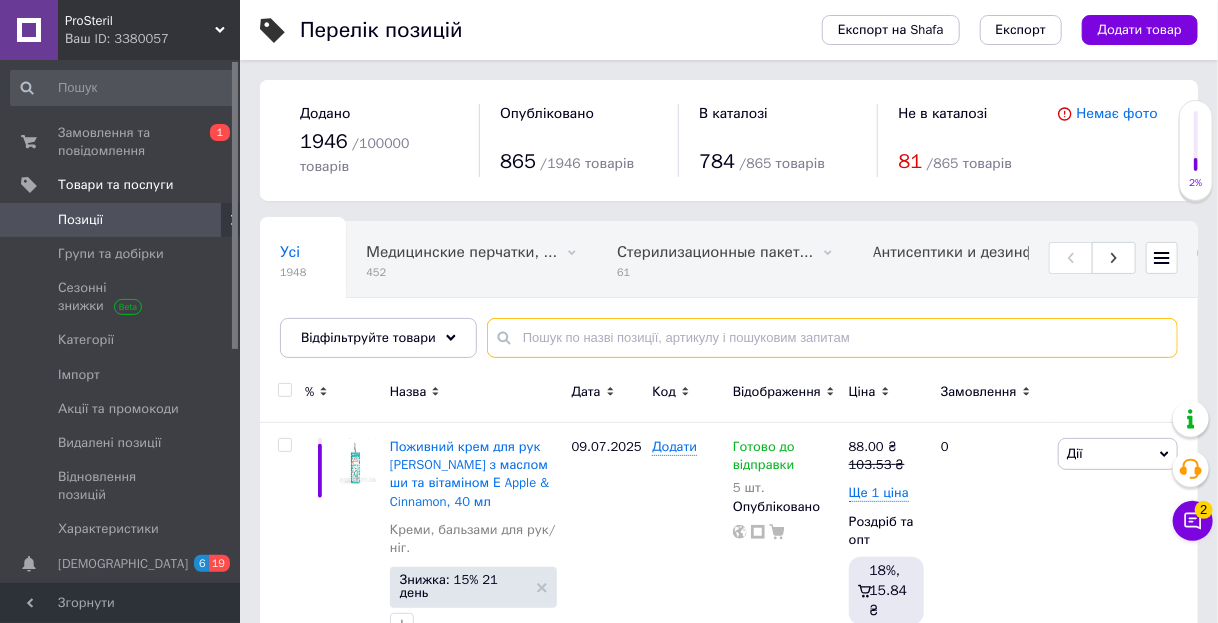 click at bounding box center [832, 338] 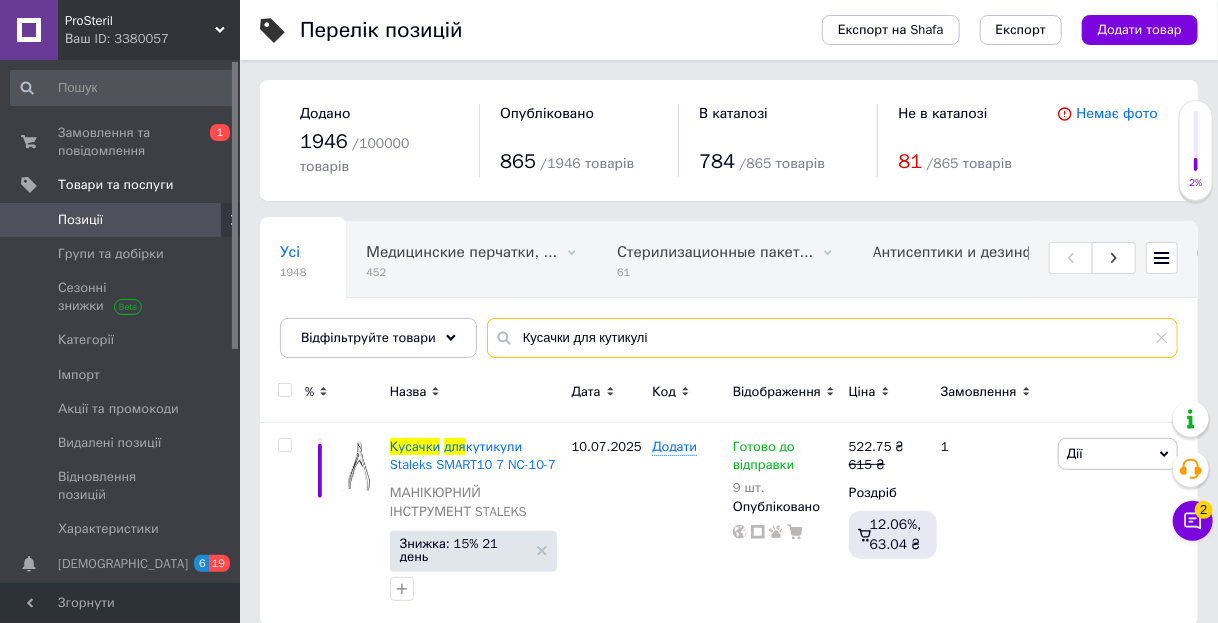 type on "Кусачки для кутикулі" 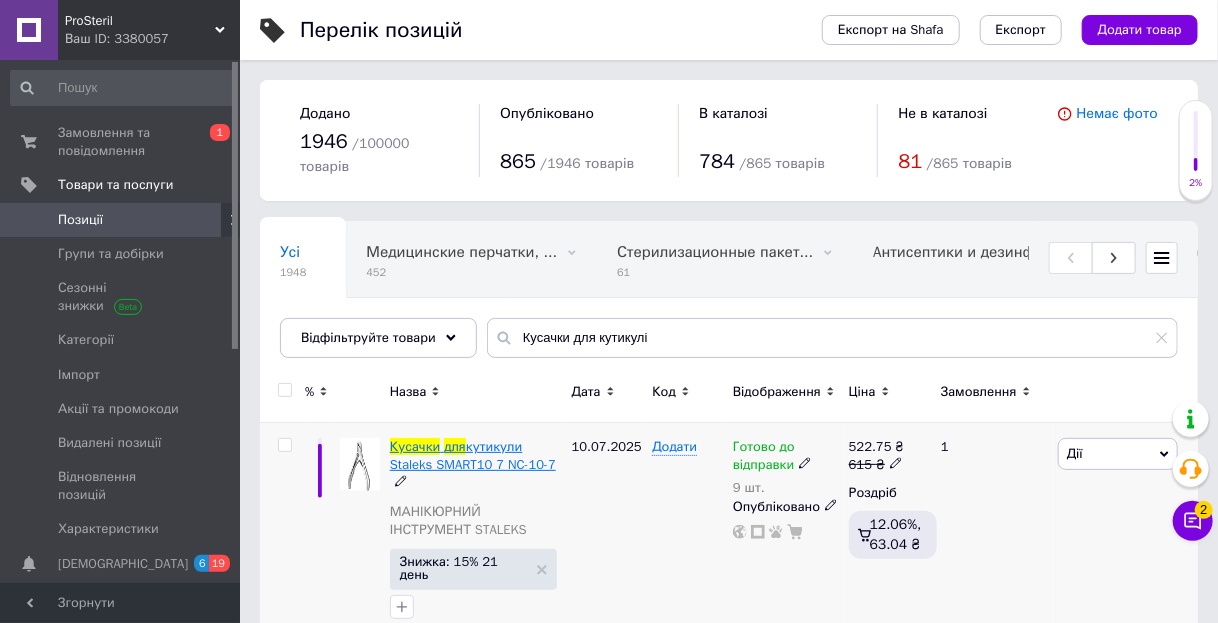 click on "Кусачки" at bounding box center [415, 446] 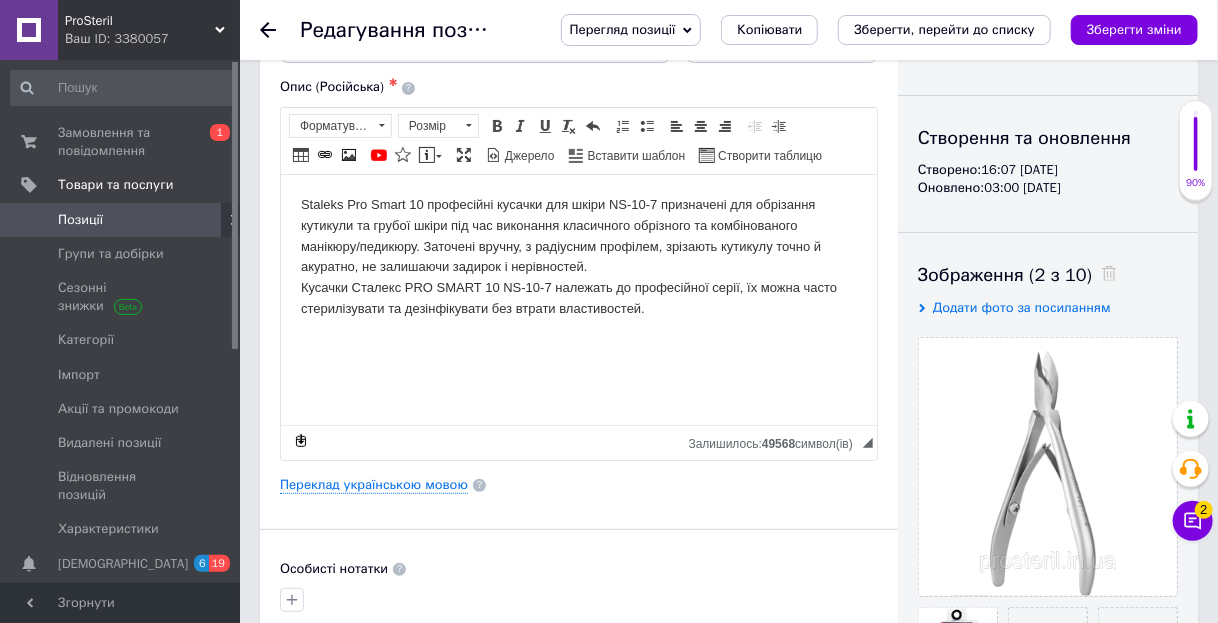 scroll, scrollTop: 0, scrollLeft: 0, axis: both 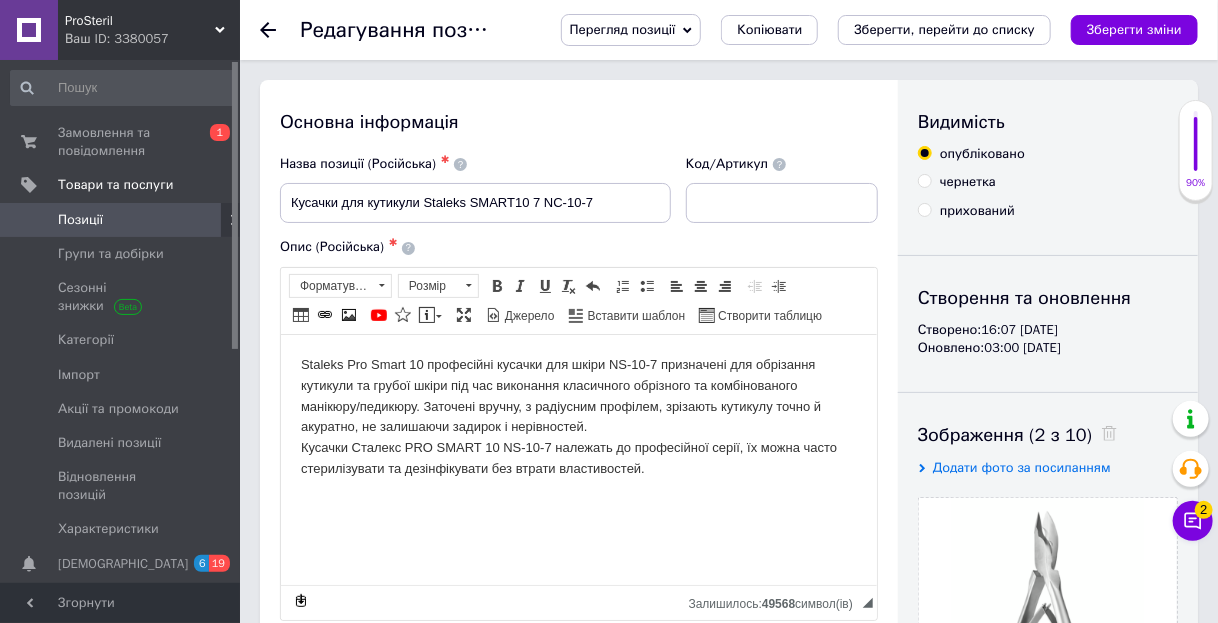 drag, startPoint x: 269, startPoint y: 26, endPoint x: 295, endPoint y: 75, distance: 55.470715 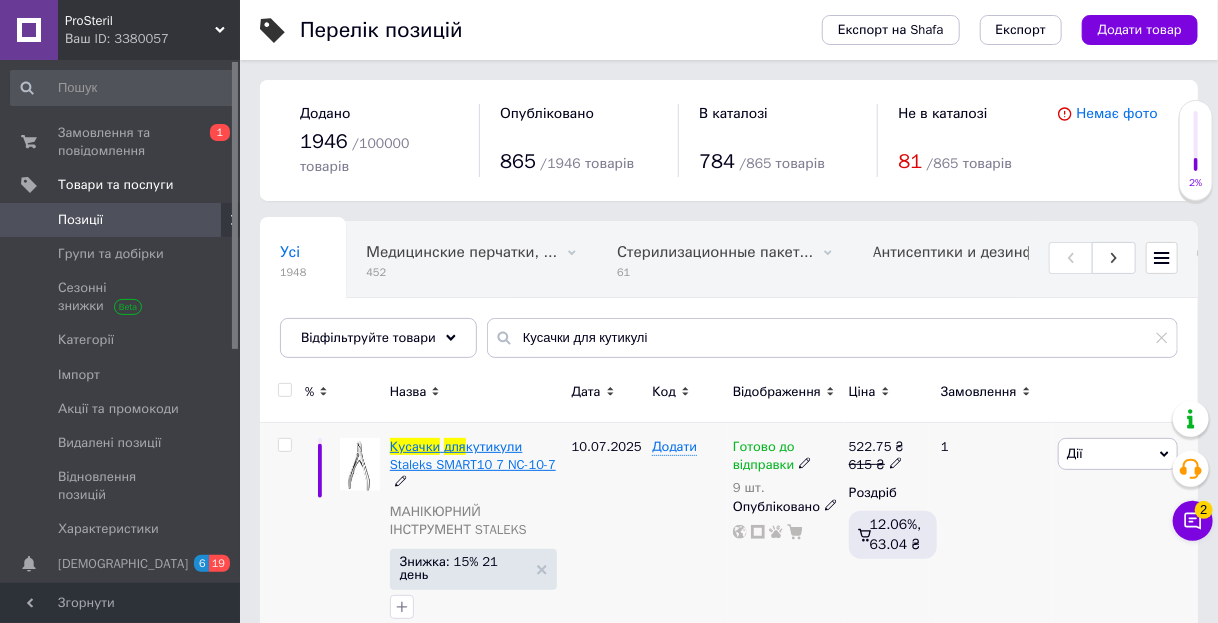 click on "кутикули Staleks SMART10 7 NC-10-7" at bounding box center (473, 455) 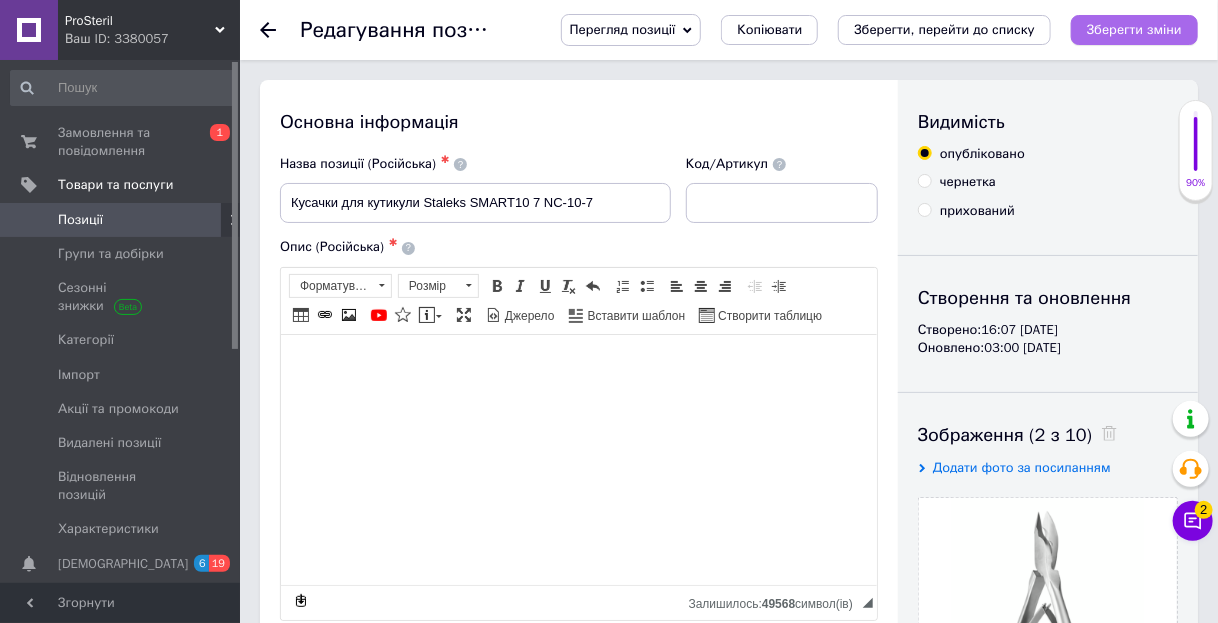 click on "Зберегти зміни" at bounding box center [1134, 29] 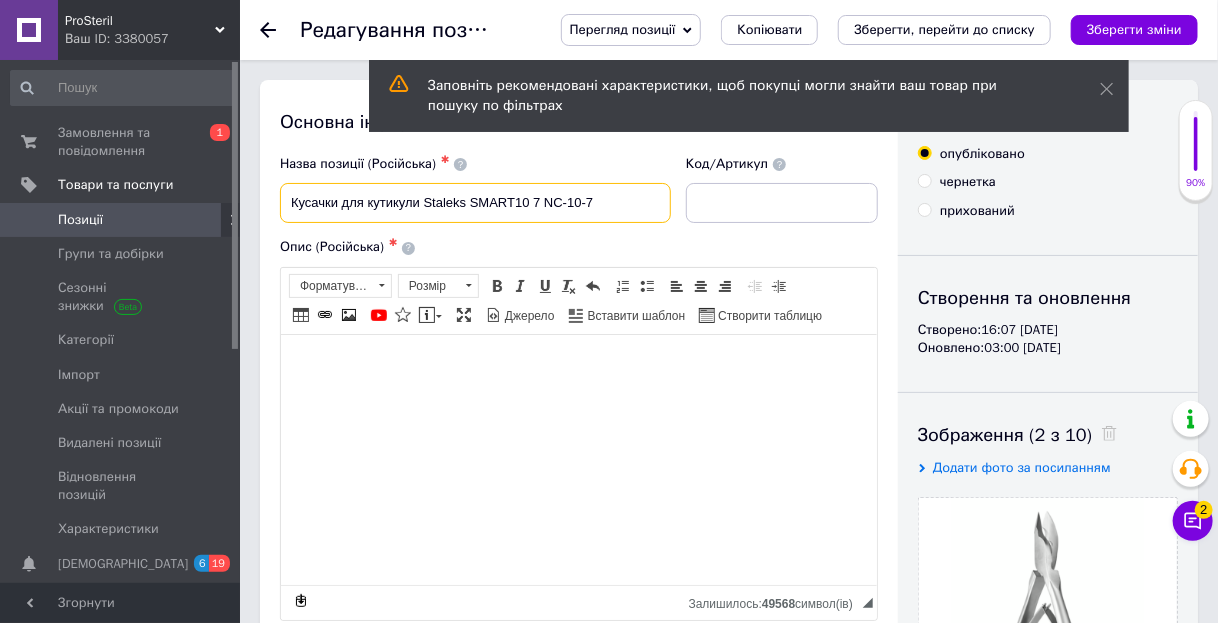 drag, startPoint x: 423, startPoint y: 201, endPoint x: 603, endPoint y: 196, distance: 180.06943 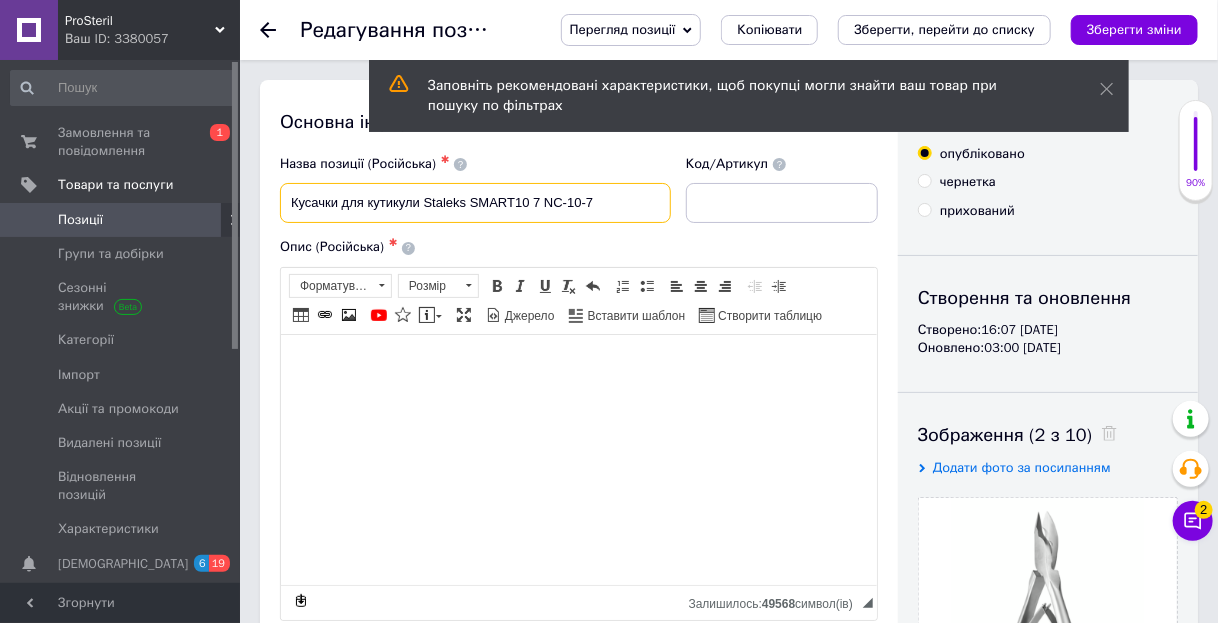 click on "Кусачки для кутикули Staleks SMART10 7 NC-10-7" at bounding box center [475, 203] 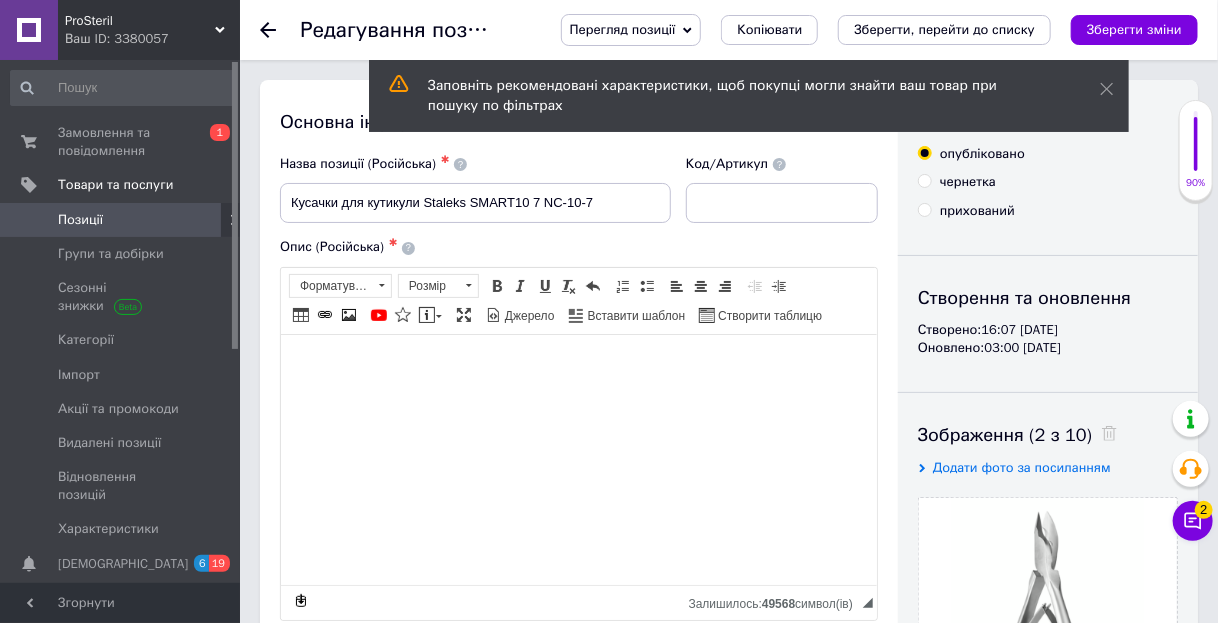 click 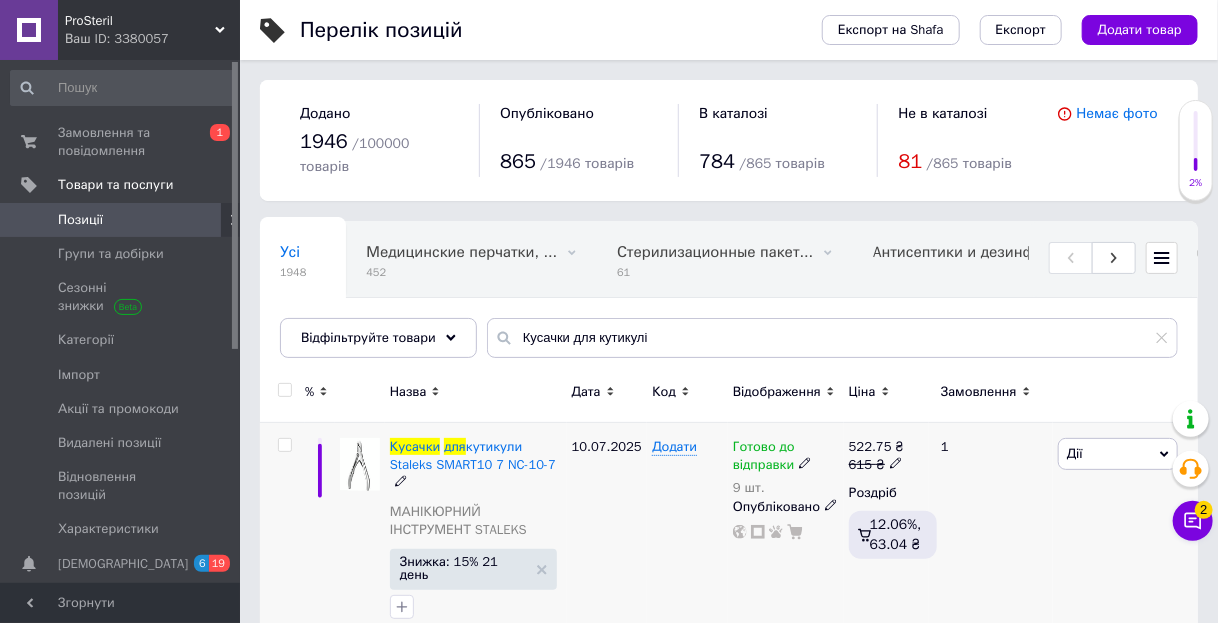scroll, scrollTop: 2, scrollLeft: 0, axis: vertical 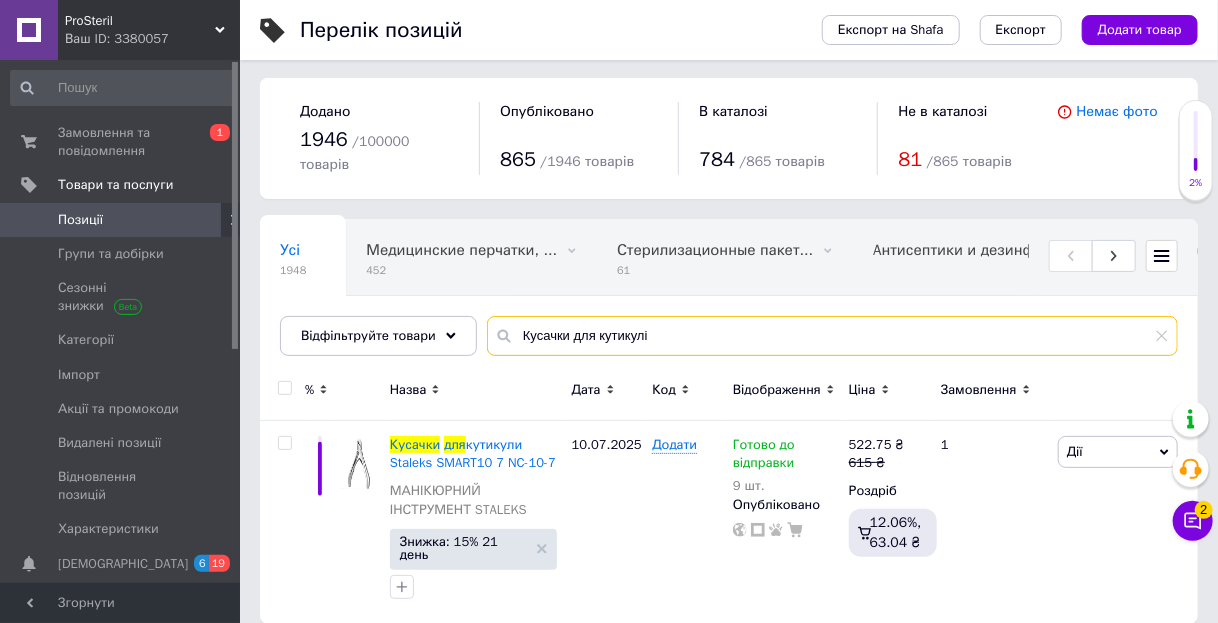 click on "Кусачки для кутикулі" at bounding box center (832, 336) 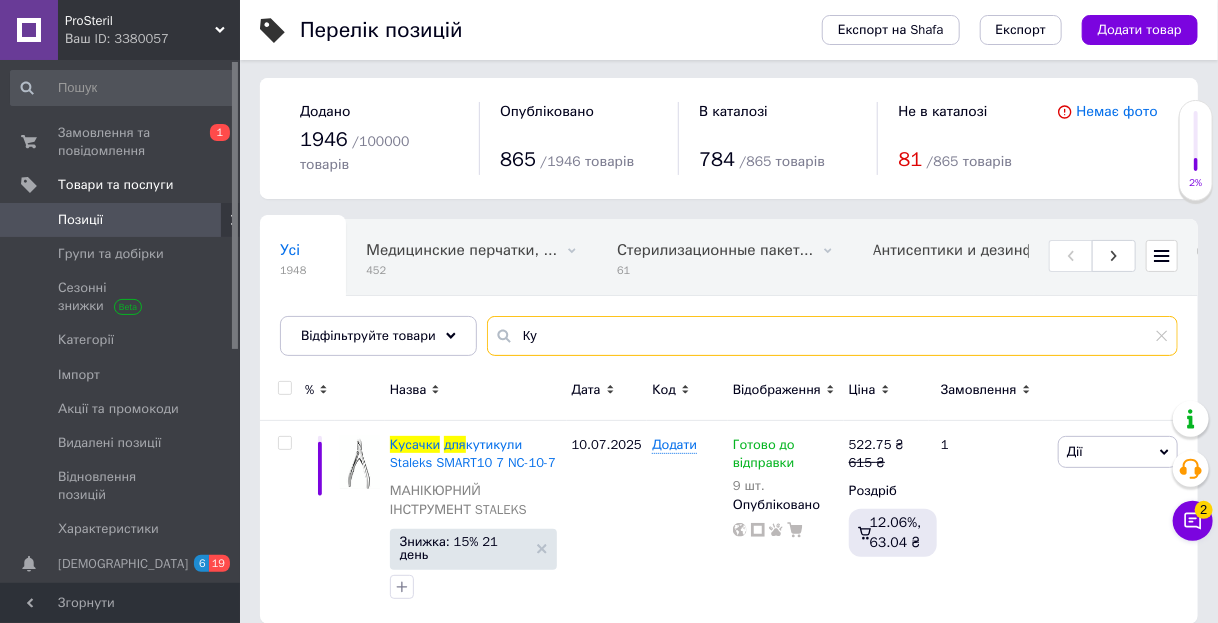 type on "К" 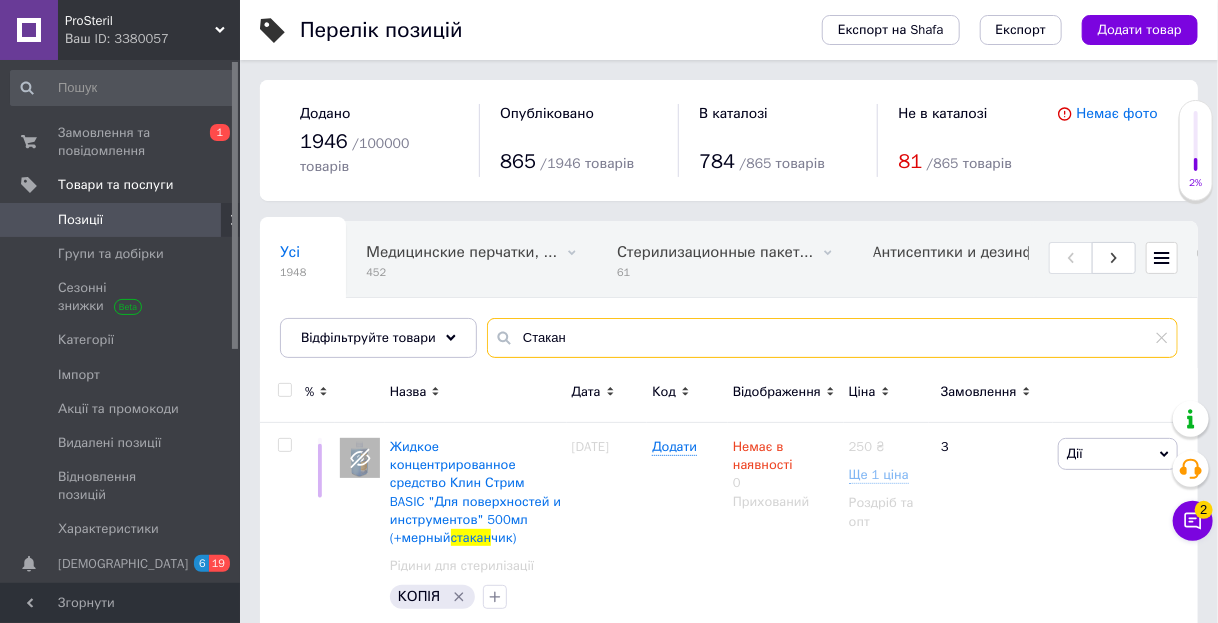 scroll, scrollTop: 0, scrollLeft: 0, axis: both 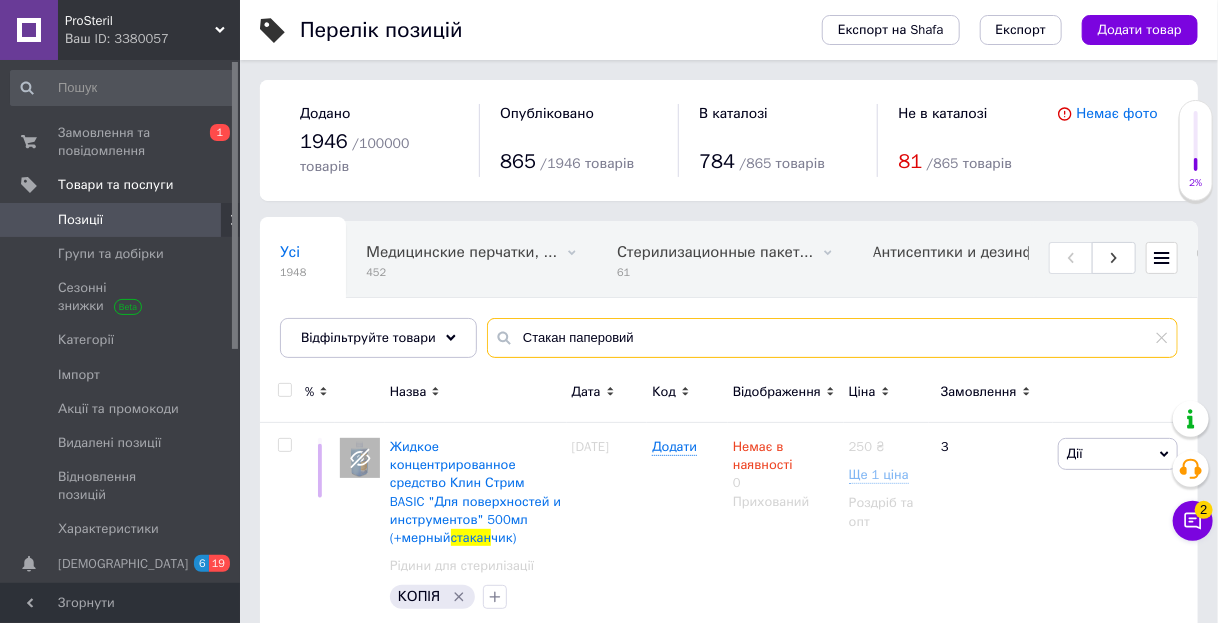 type on "Стакан паперовий" 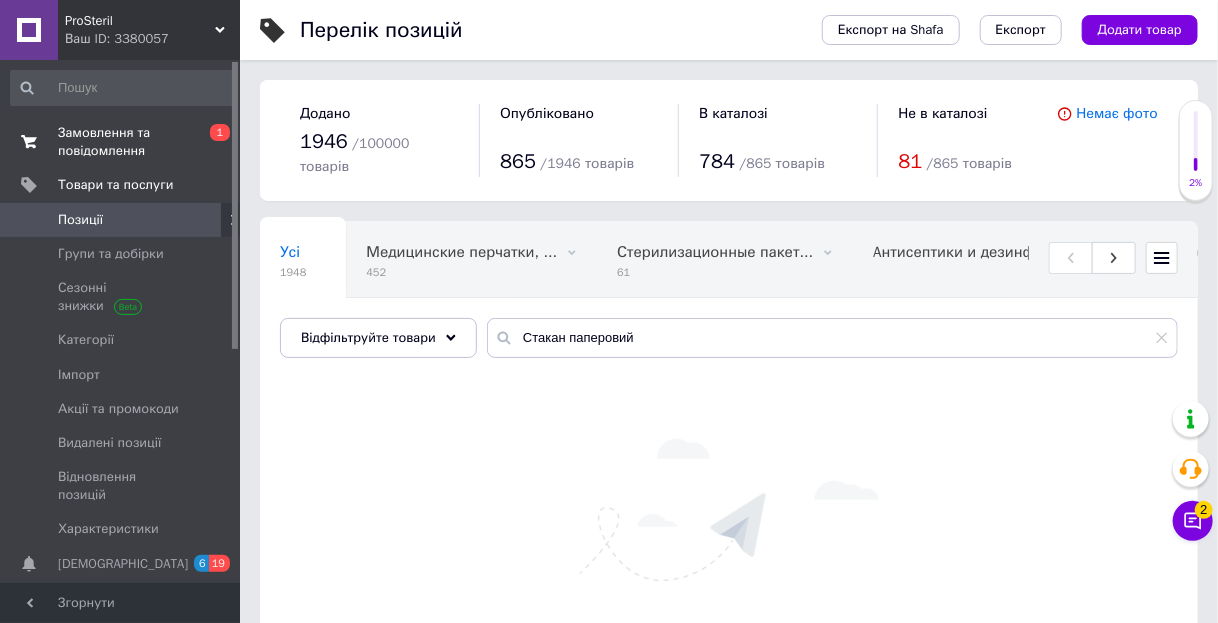 click on "0 1" at bounding box center [212, 142] 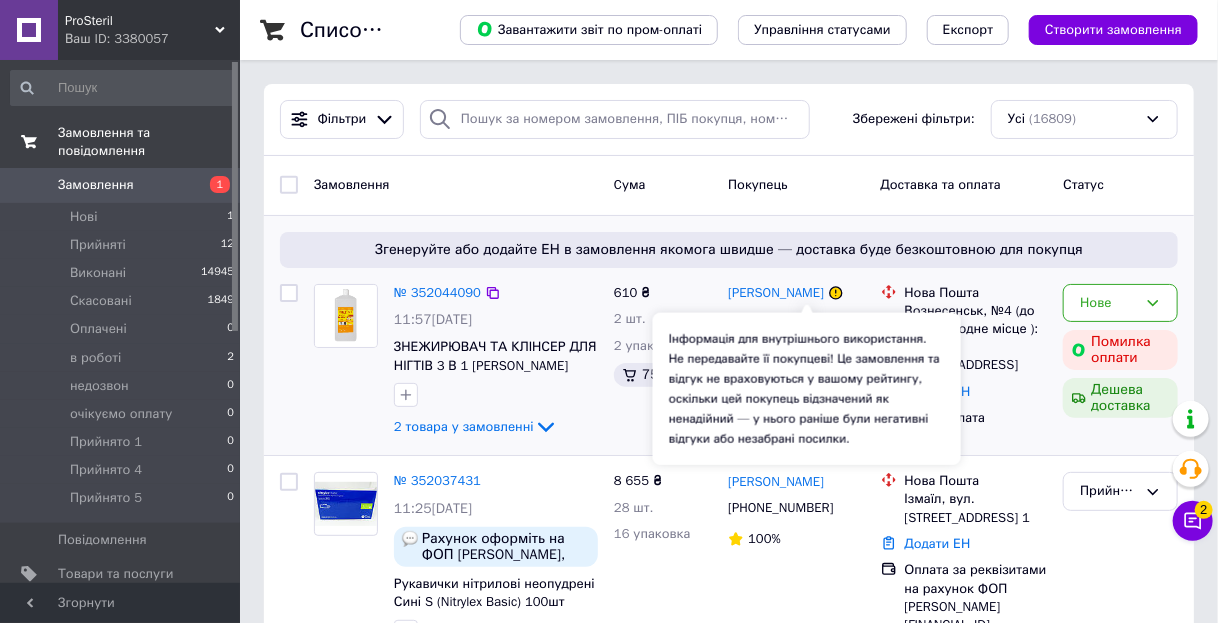 click 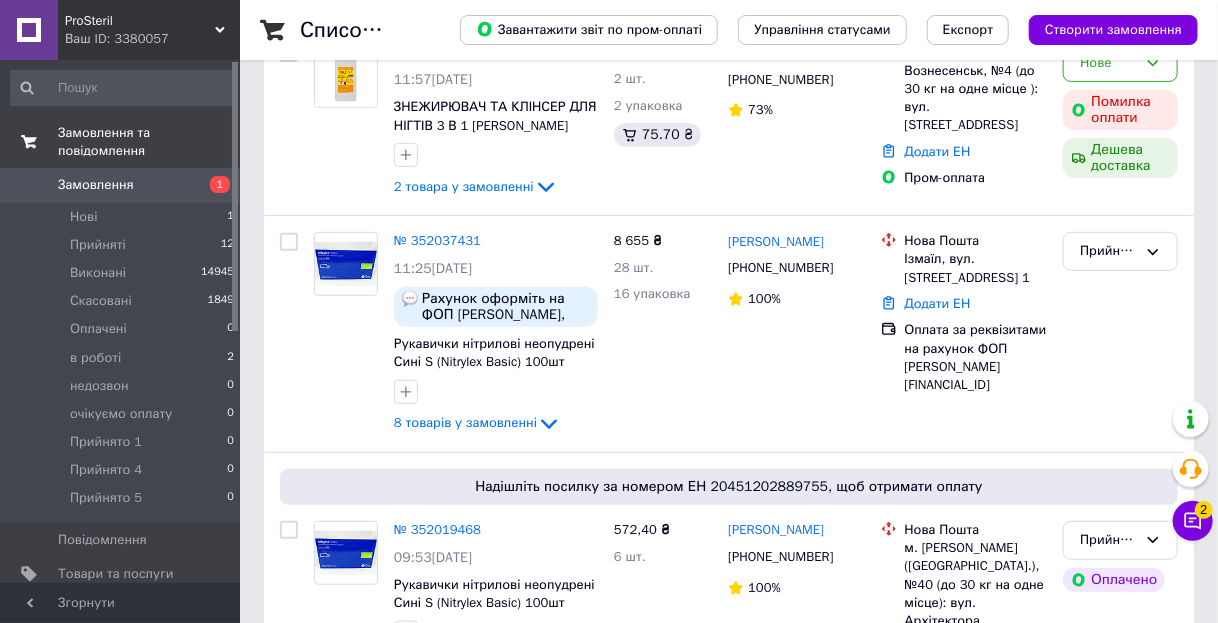scroll, scrollTop: 560, scrollLeft: 0, axis: vertical 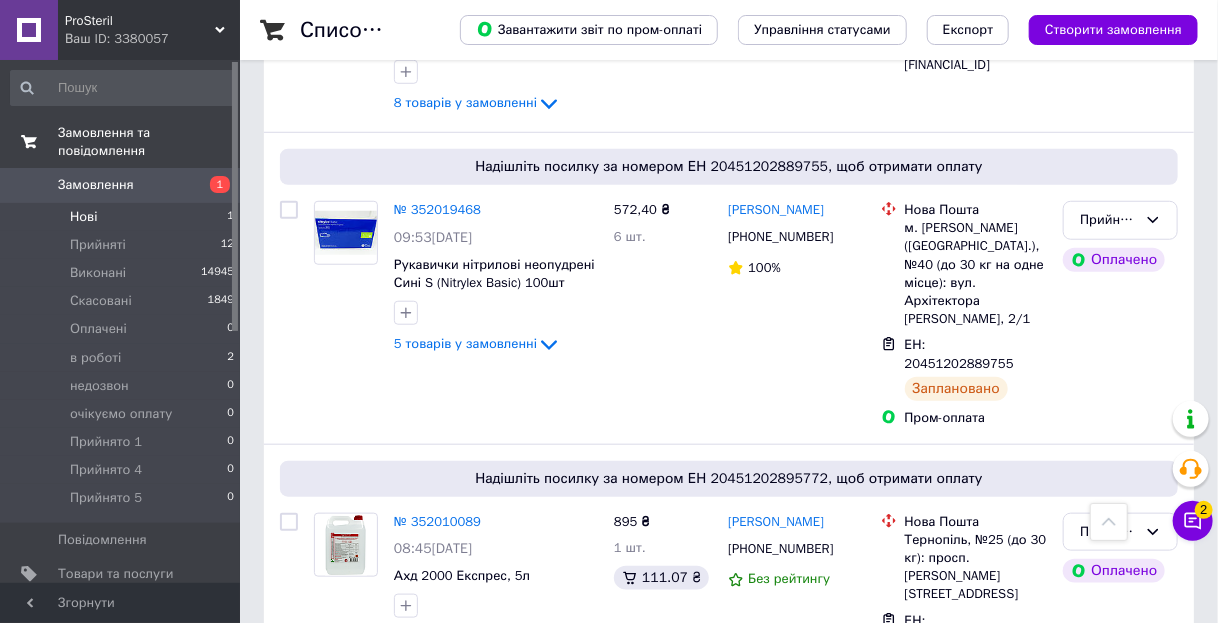 click on "Нові 1" at bounding box center [123, 217] 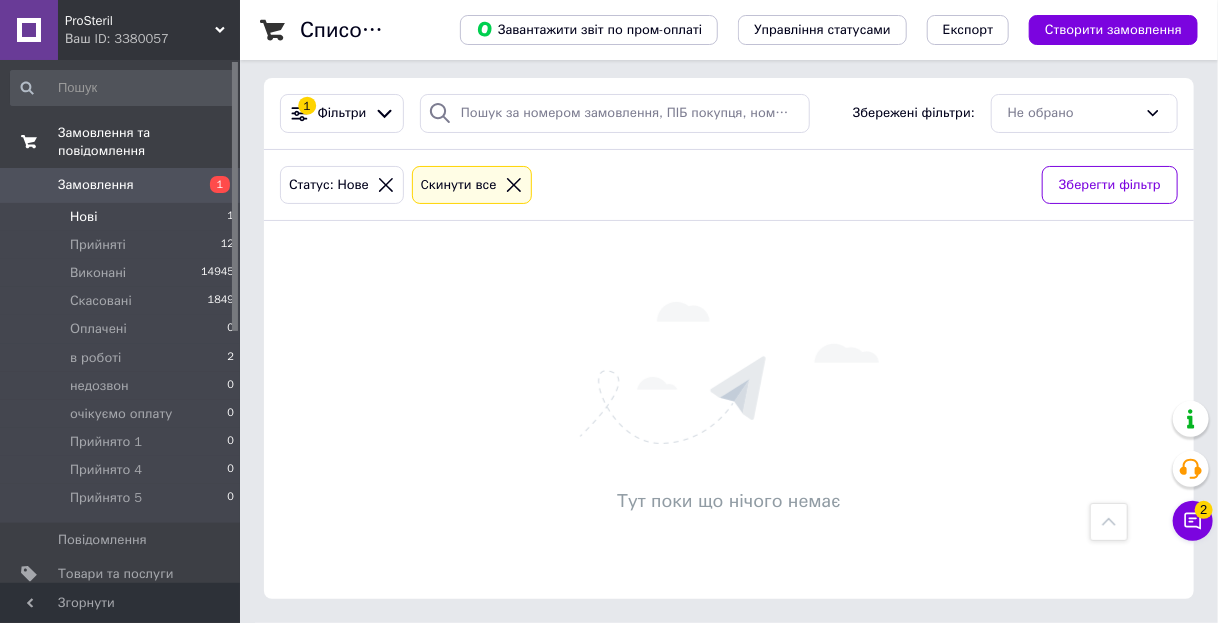 scroll, scrollTop: 0, scrollLeft: 0, axis: both 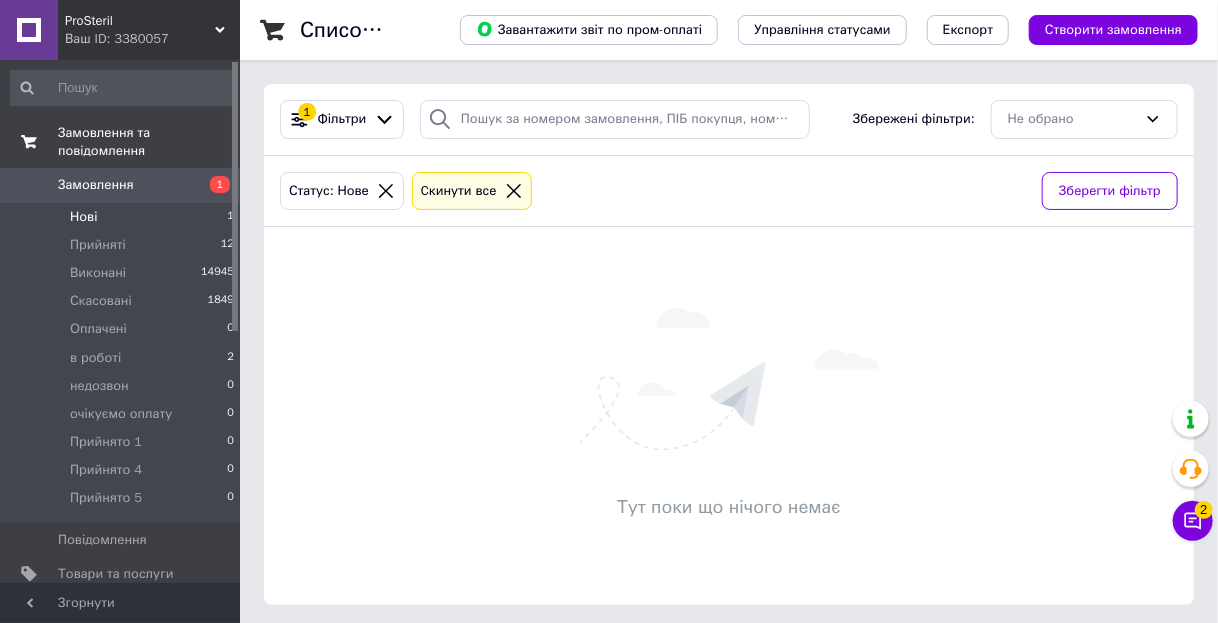 click on "Нові 1" at bounding box center [123, 217] 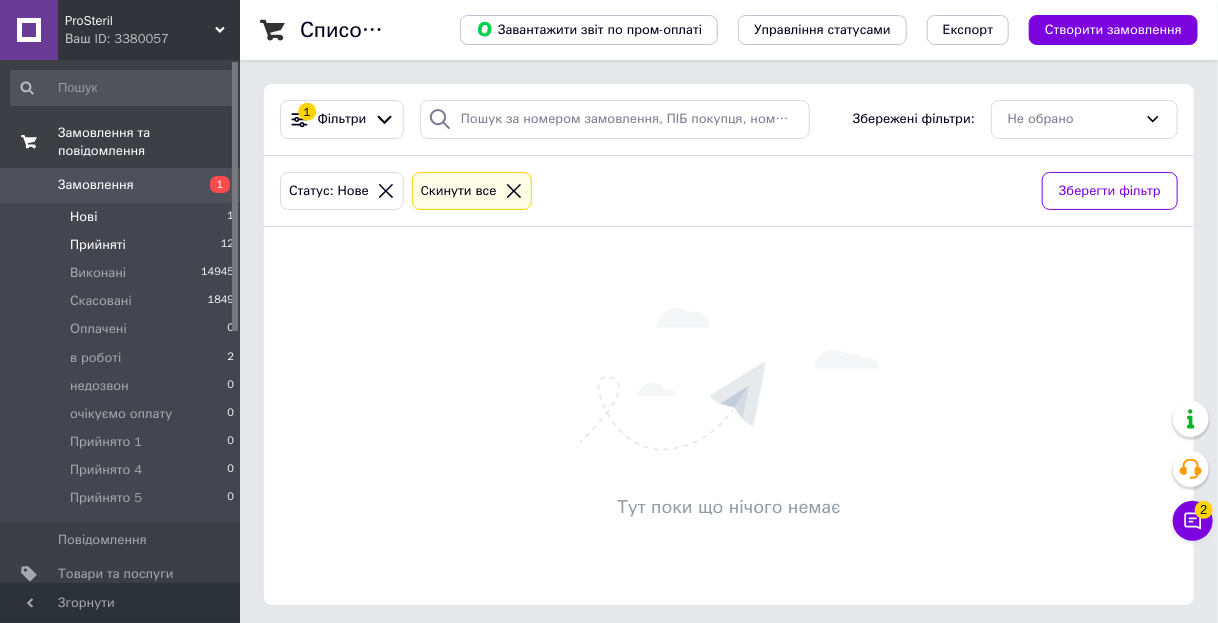 drag, startPoint x: 134, startPoint y: 192, endPoint x: 180, endPoint y: 224, distance: 56.0357 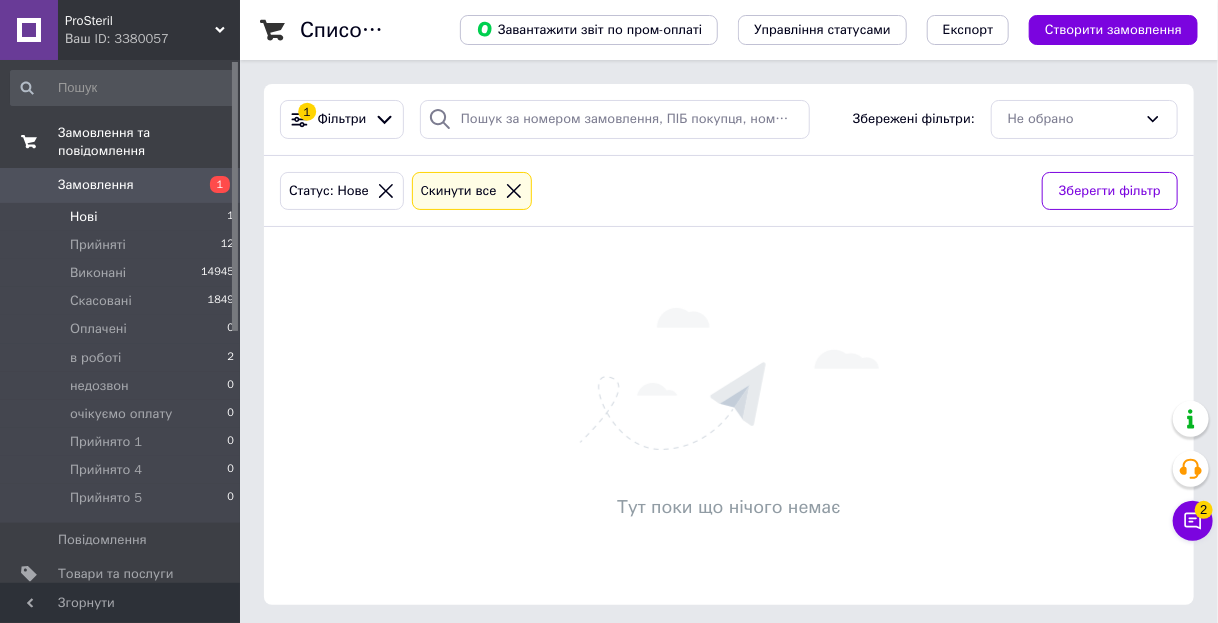 click on "Нові 1" at bounding box center [123, 217] 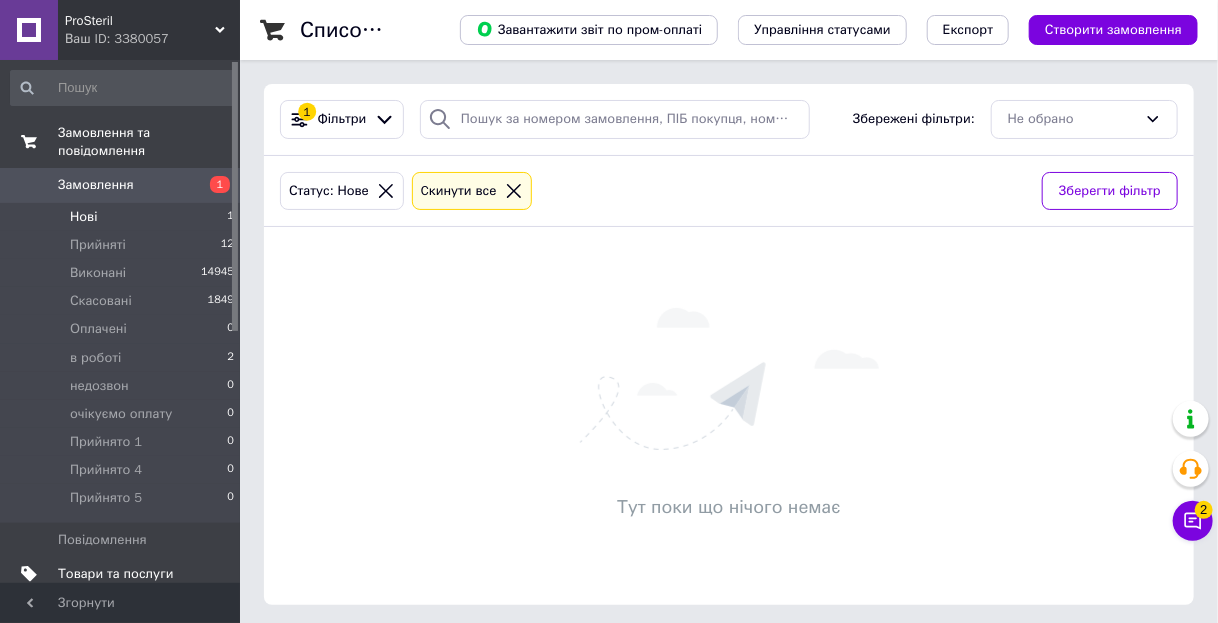 click on "Товари та послуги" at bounding box center (115, 574) 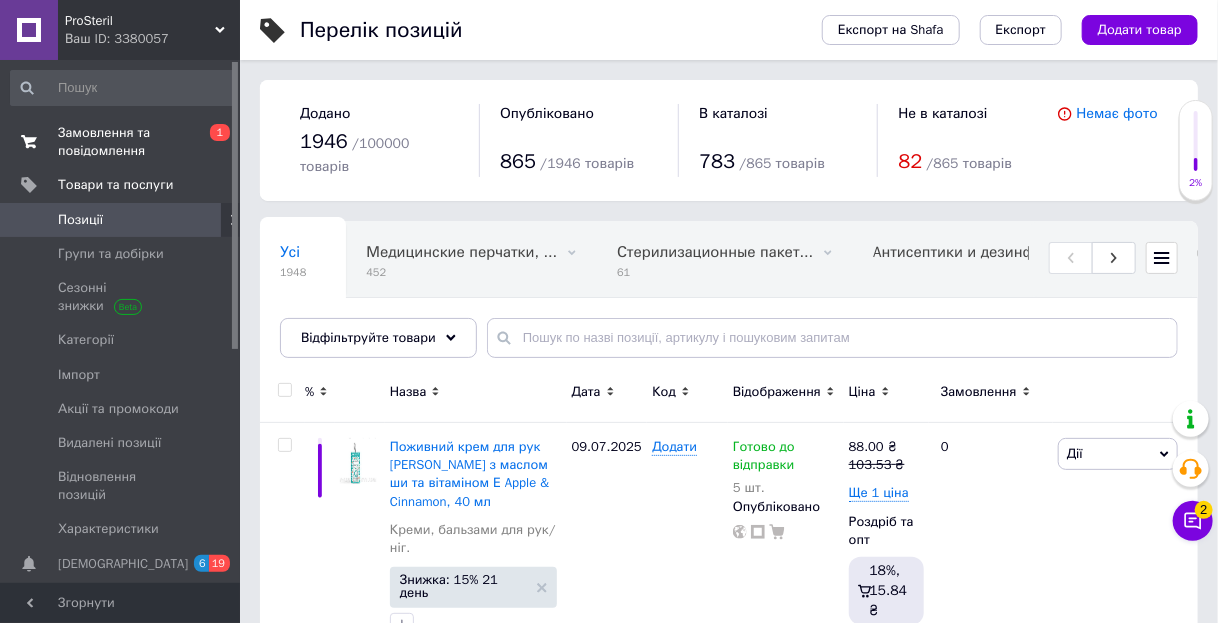 click on "Замовлення та повідомлення" at bounding box center (121, 142) 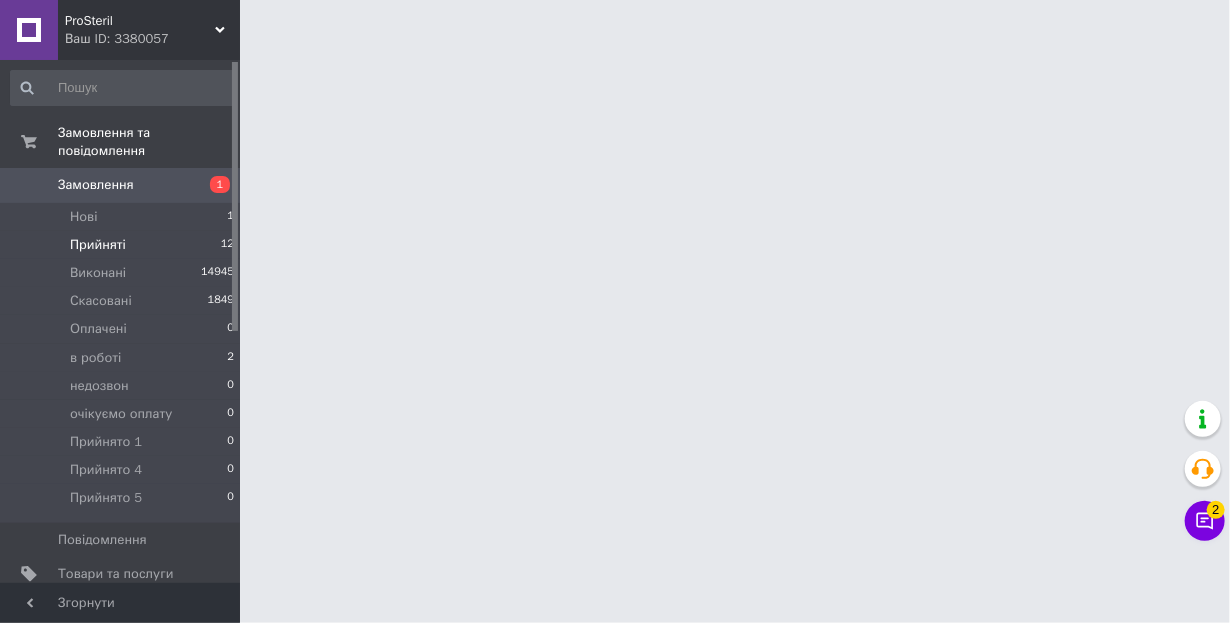 click on "Прийняті" at bounding box center [98, 245] 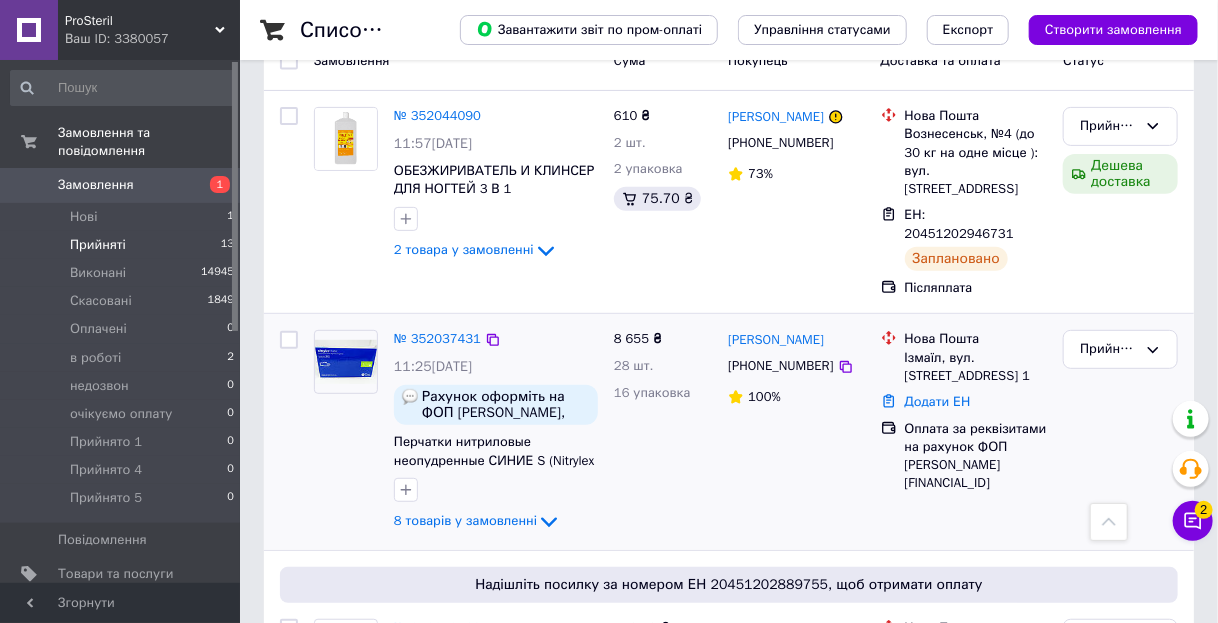scroll, scrollTop: 0, scrollLeft: 0, axis: both 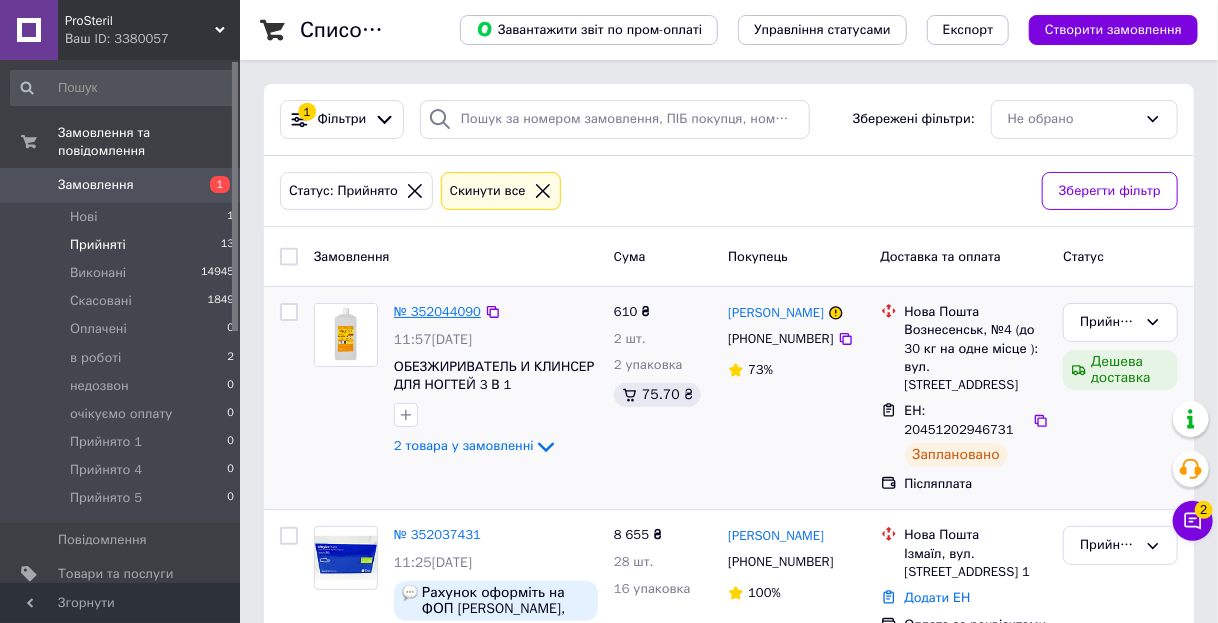 click on "№ 352044090" at bounding box center [437, 311] 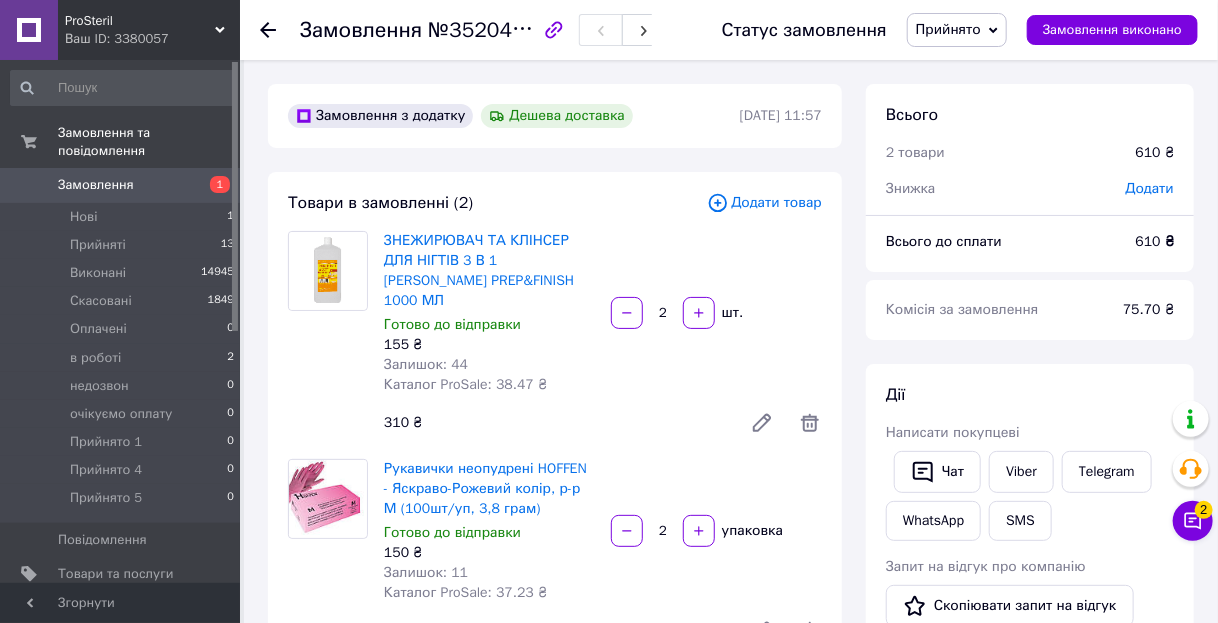 scroll, scrollTop: 27, scrollLeft: 0, axis: vertical 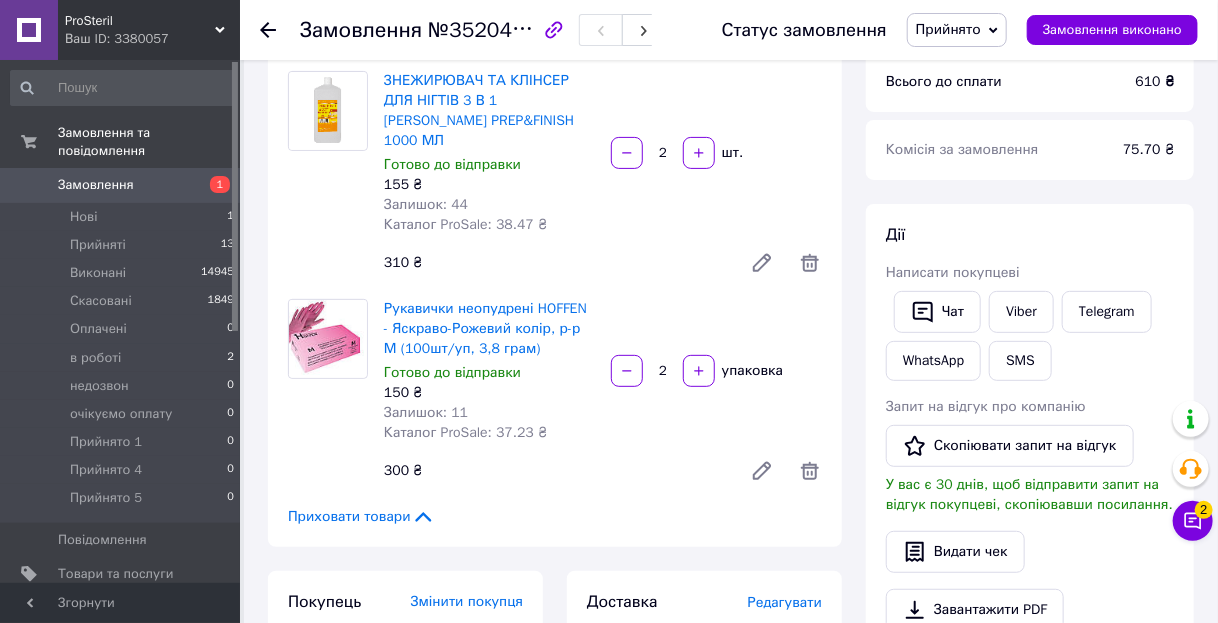 drag, startPoint x: 264, startPoint y: 32, endPoint x: 260, endPoint y: 1, distance: 31.257 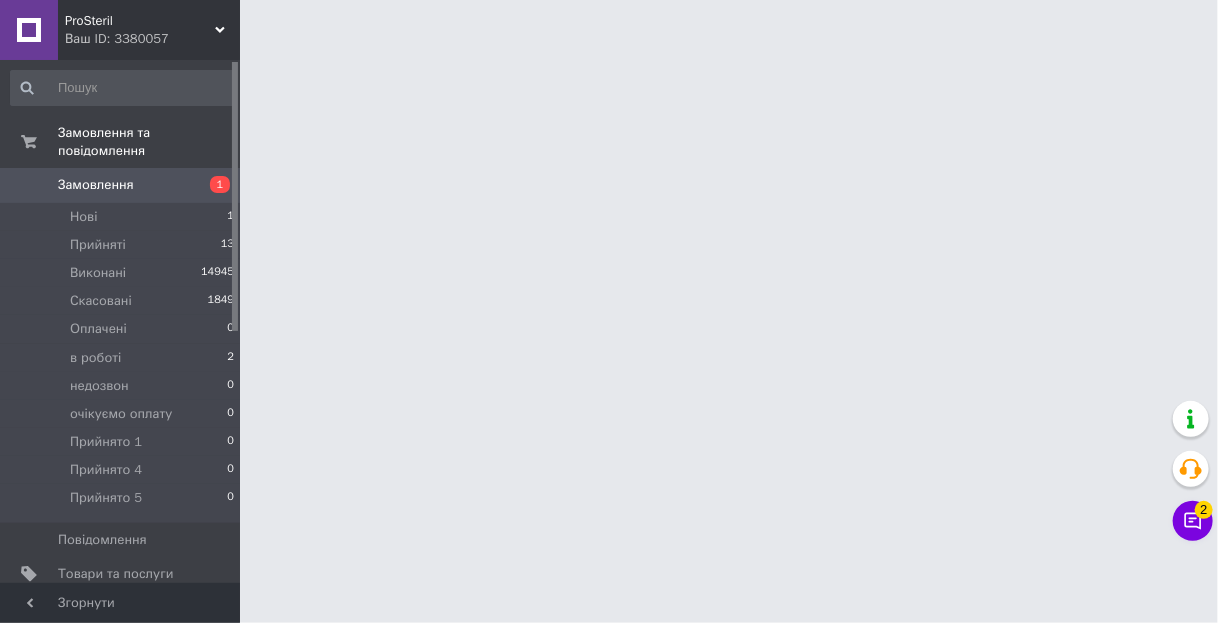 scroll, scrollTop: 0, scrollLeft: 0, axis: both 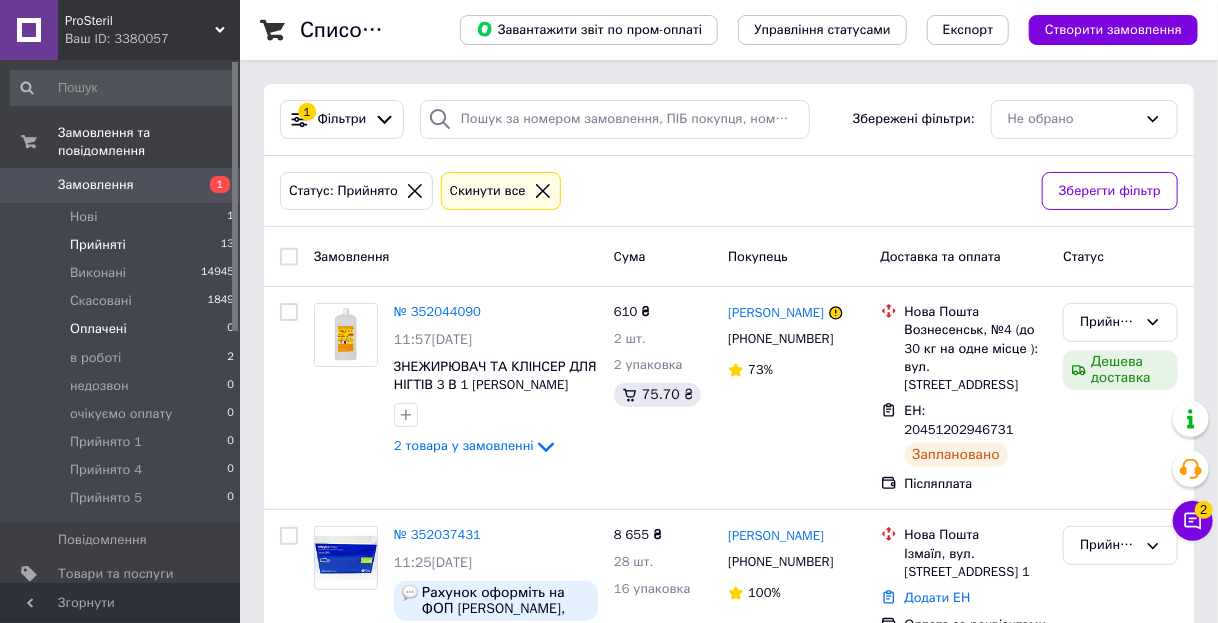 click on "Оплачені" at bounding box center [98, 329] 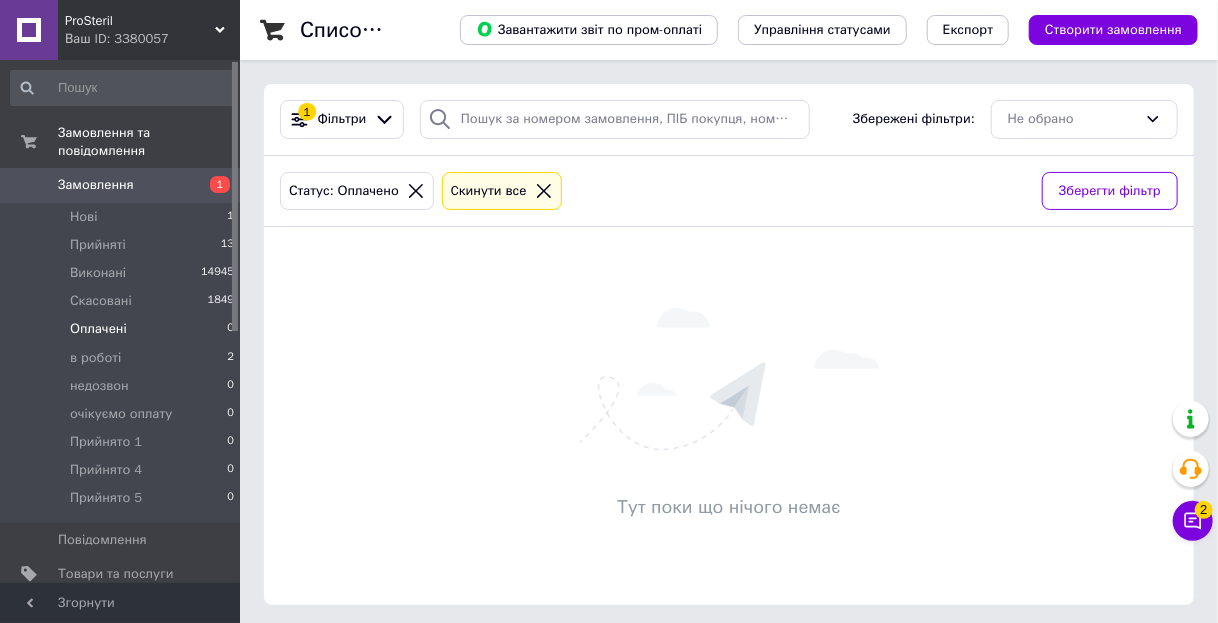 click on "Замовлення 1" at bounding box center (123, 185) 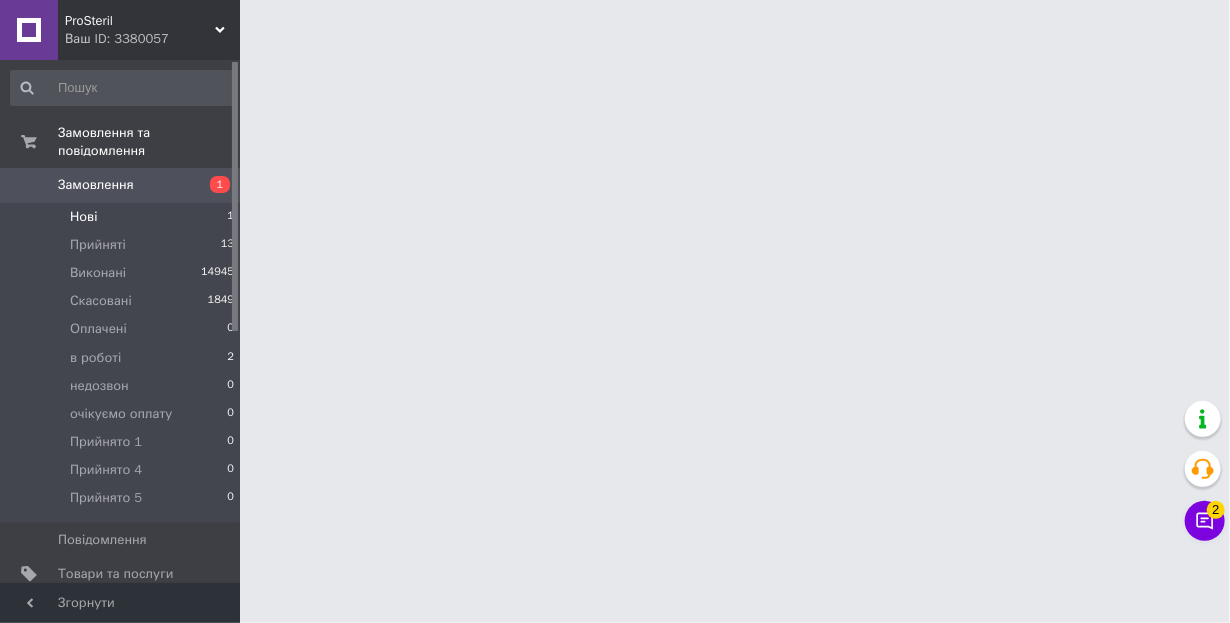 click on "Нові 1" at bounding box center [123, 217] 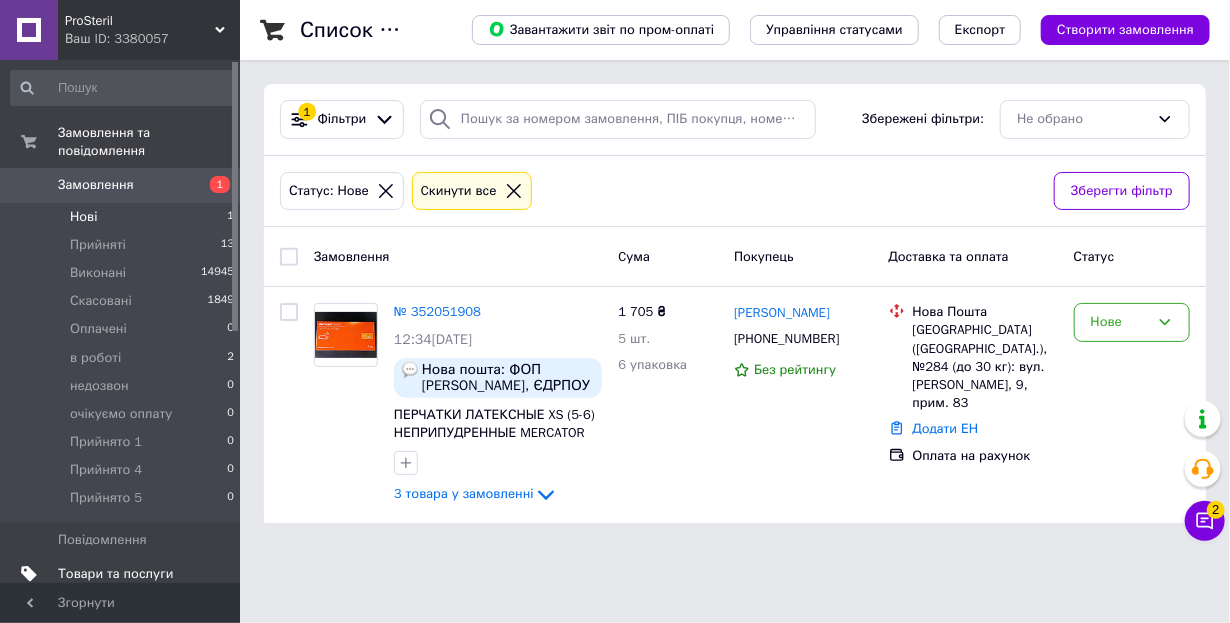 drag, startPoint x: 120, startPoint y: 562, endPoint x: 148, endPoint y: 540, distance: 35.608986 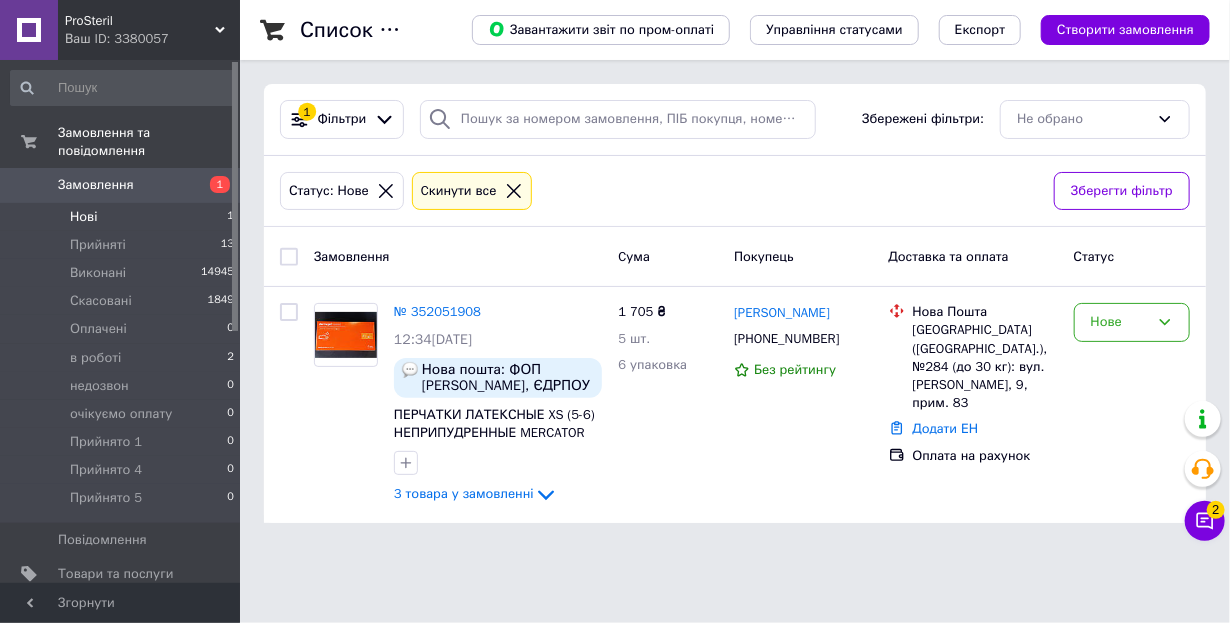 click on "Товари та послуги" at bounding box center (115, 574) 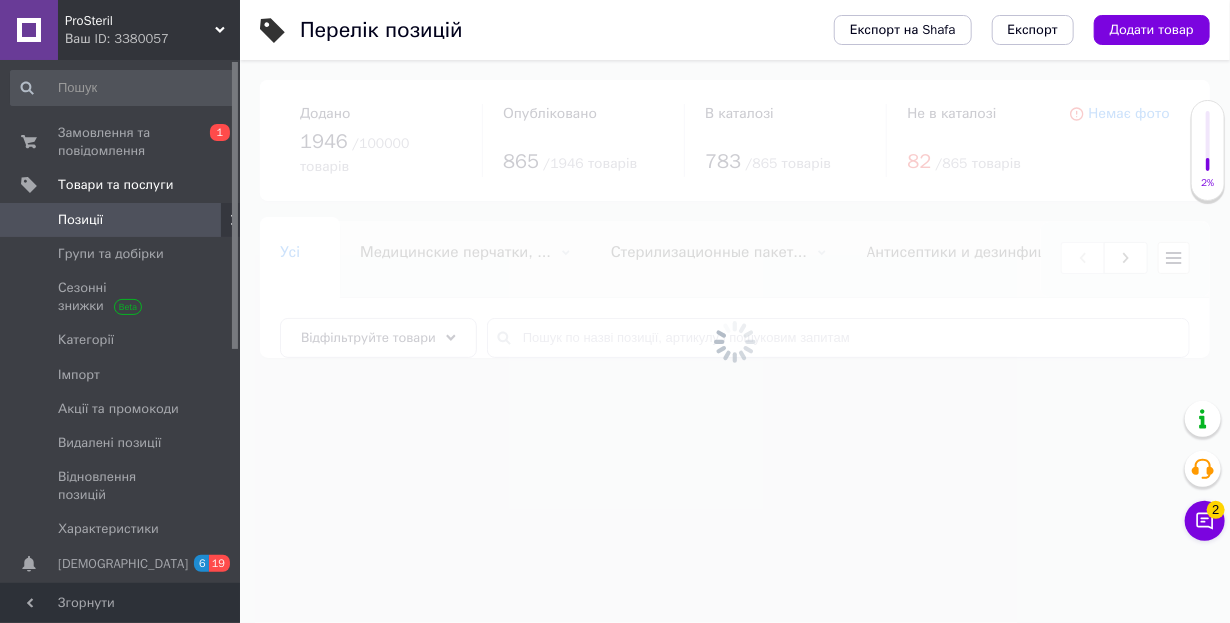click at bounding box center (735, 341) 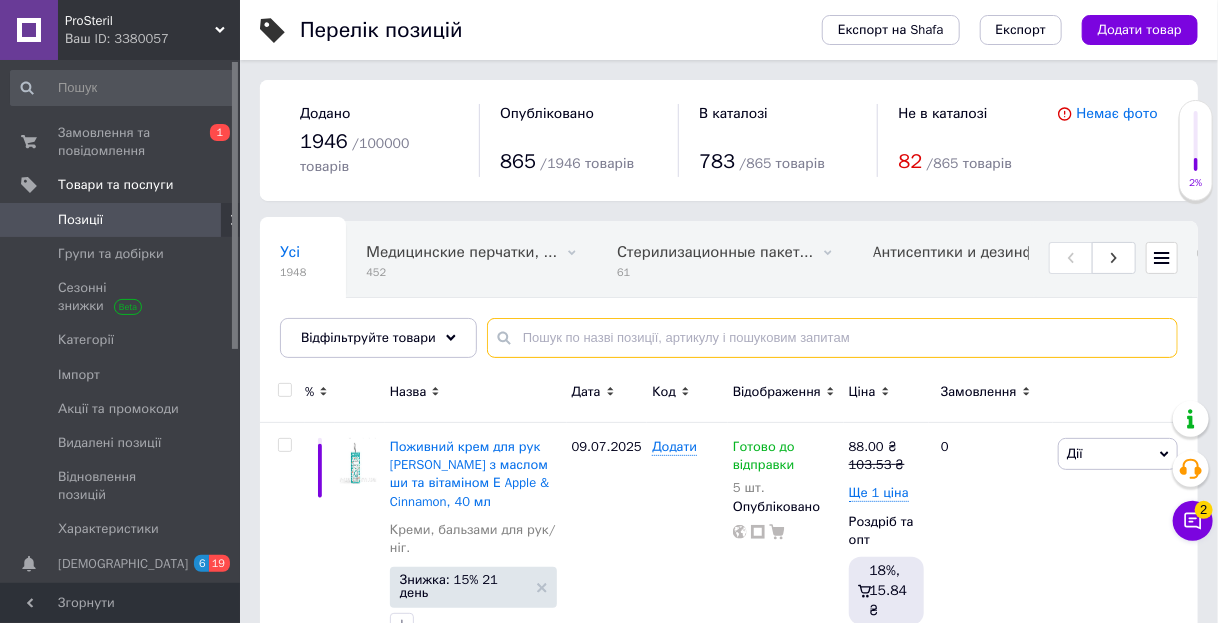 click at bounding box center [832, 338] 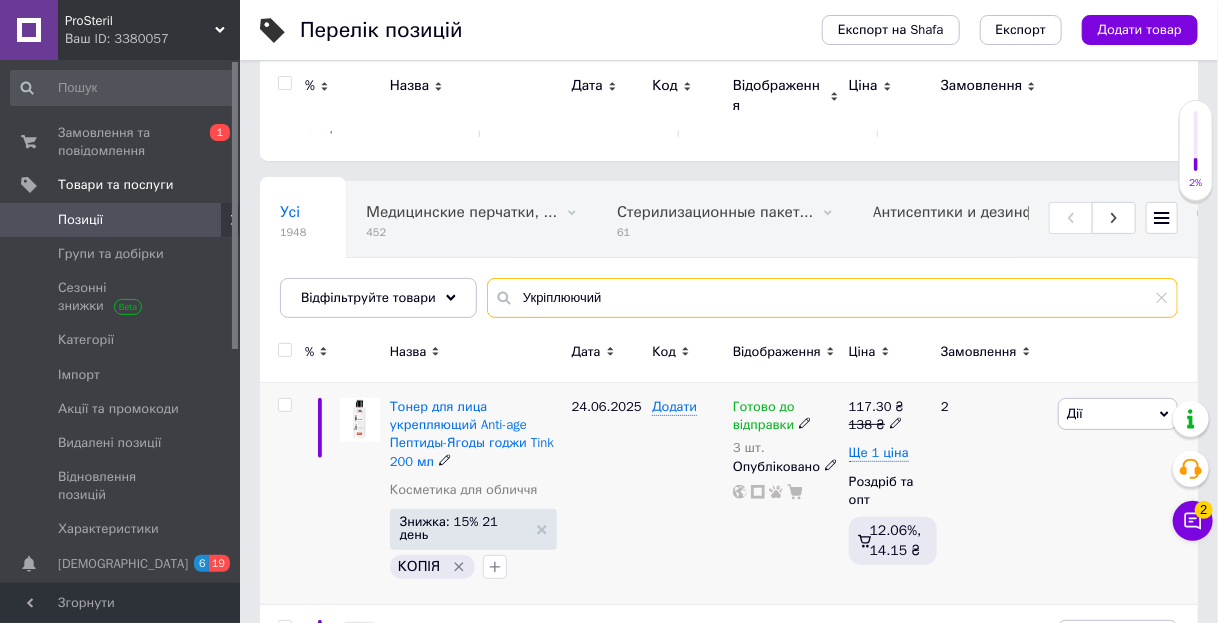 scroll, scrollTop: 0, scrollLeft: 0, axis: both 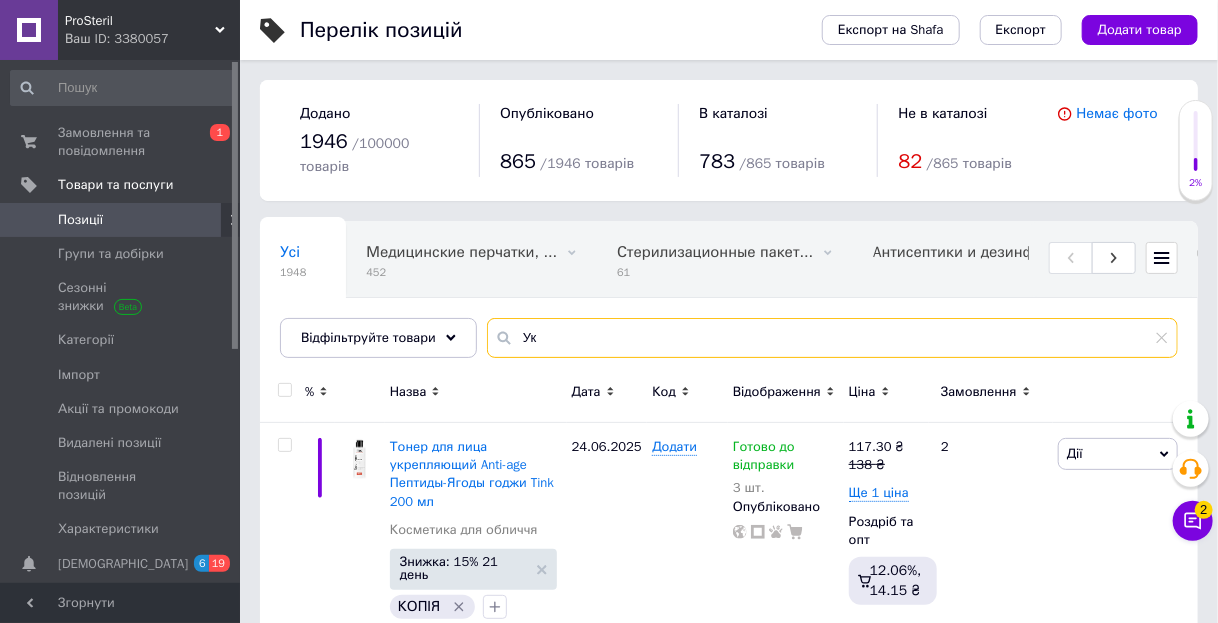 type on "У" 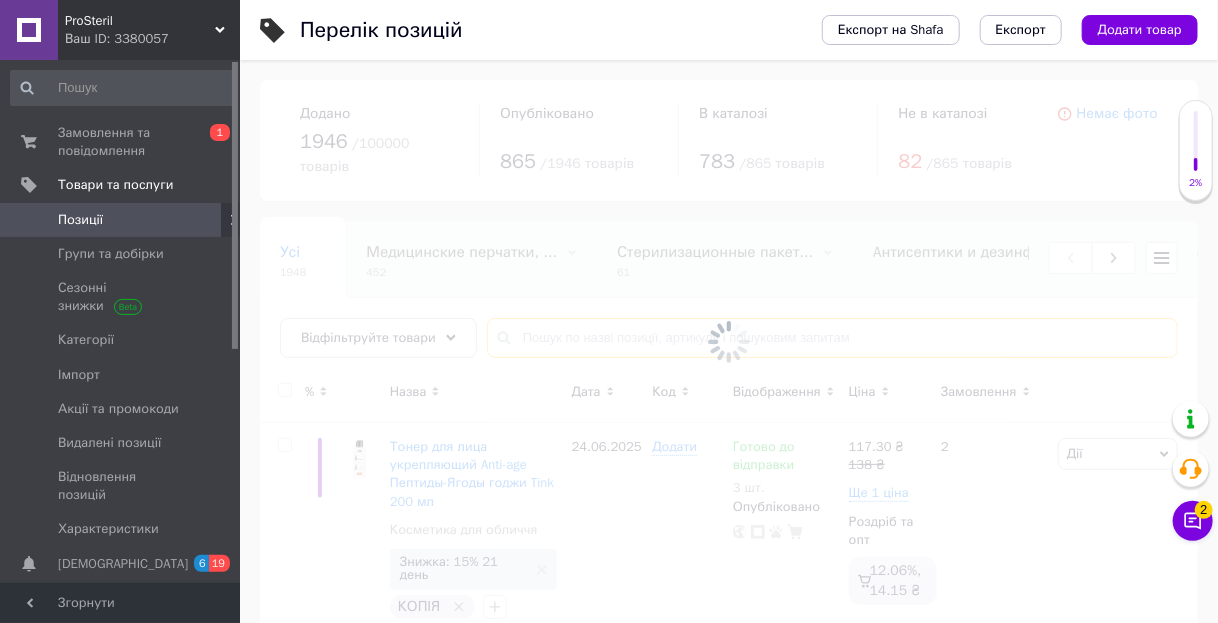 type on "Г" 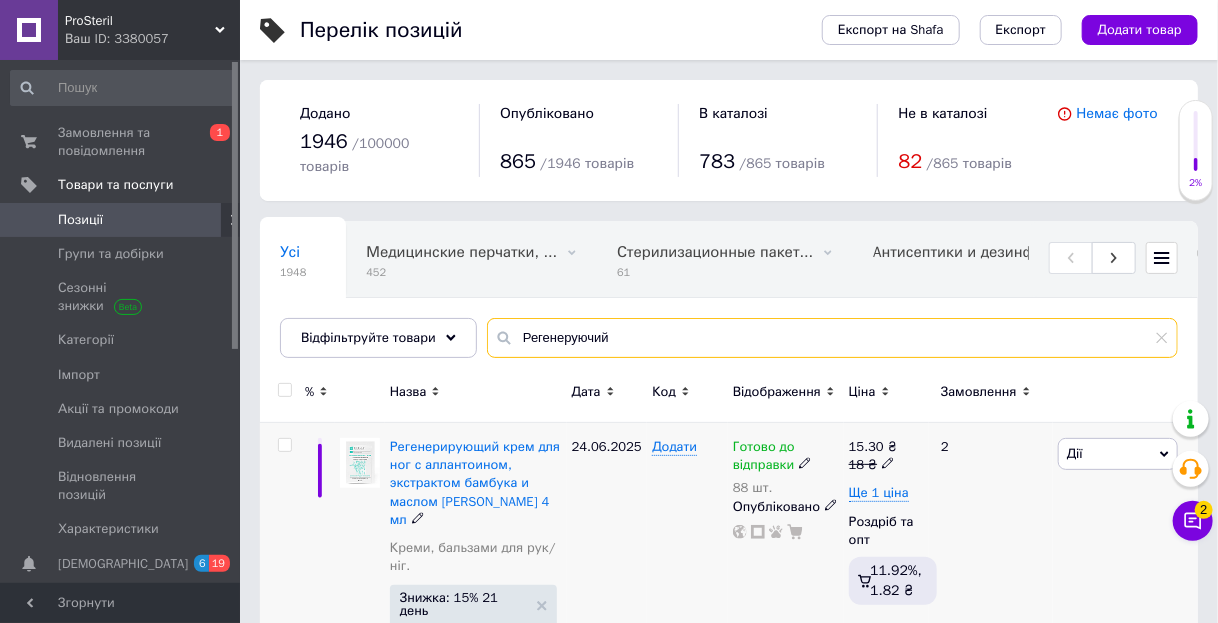 scroll, scrollTop: 0, scrollLeft: 0, axis: both 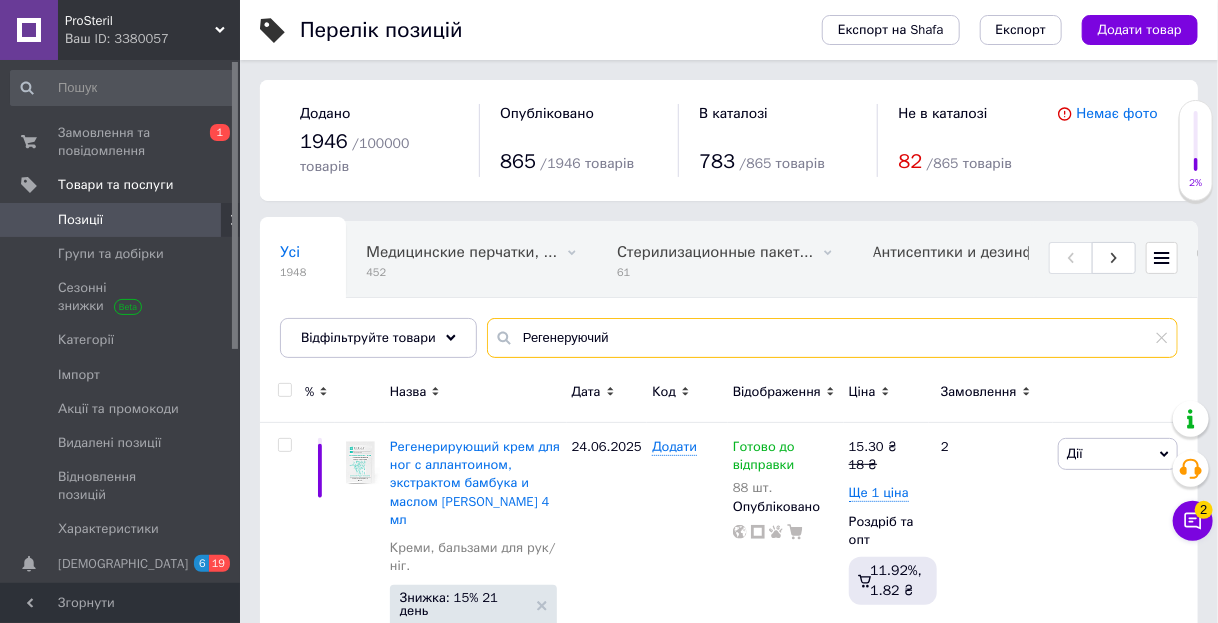 type on "Регенеруючий" 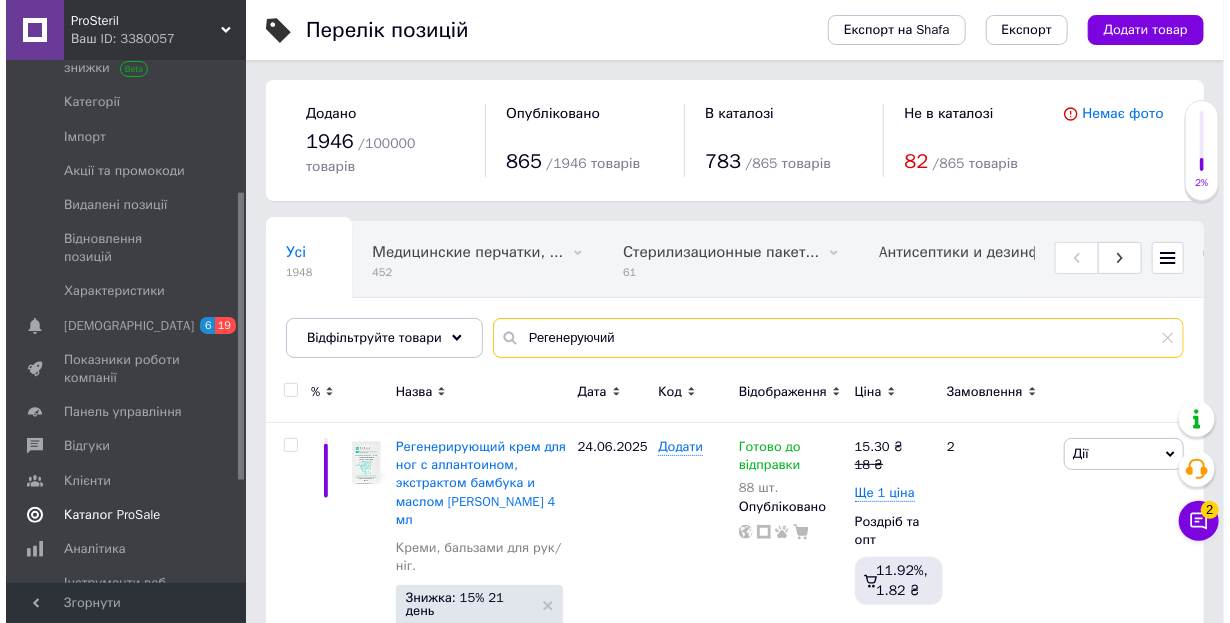 scroll, scrollTop: 240, scrollLeft: 0, axis: vertical 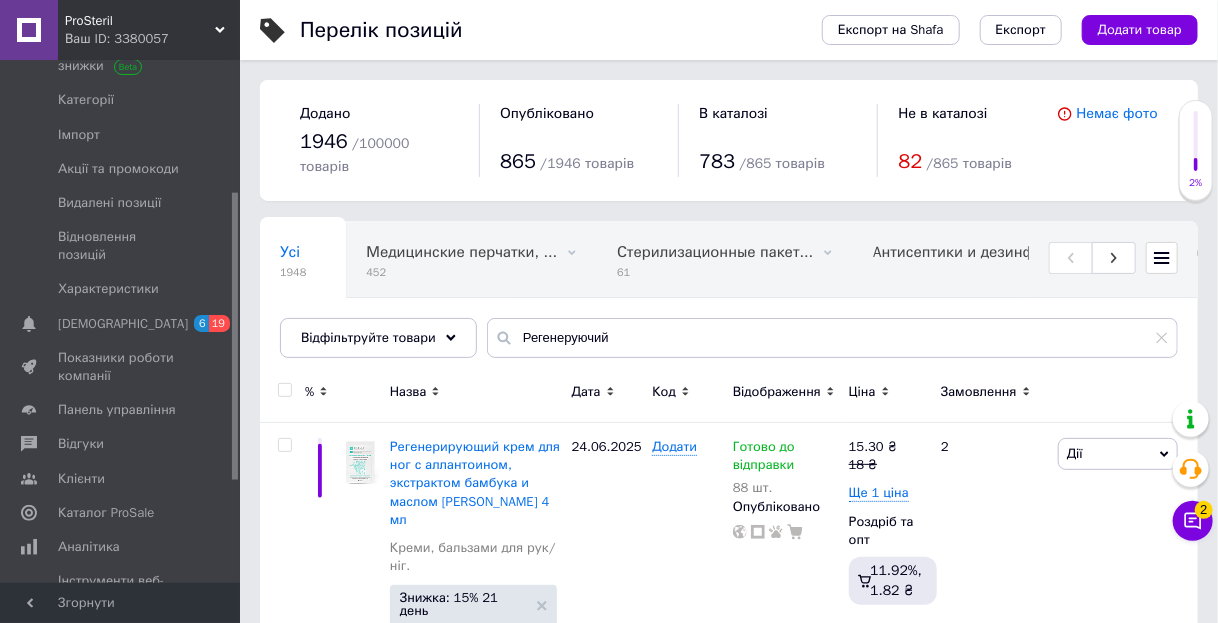 drag, startPoint x: 114, startPoint y: 379, endPoint x: 244, endPoint y: 362, distance: 131.10683 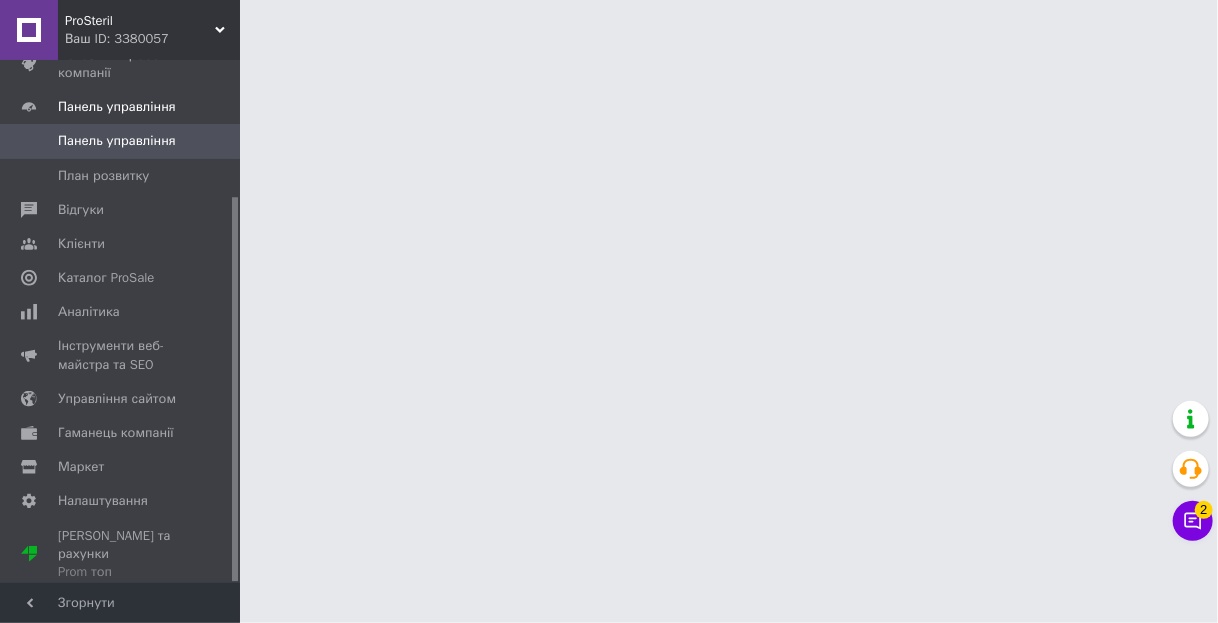 scroll, scrollTop: 186, scrollLeft: 0, axis: vertical 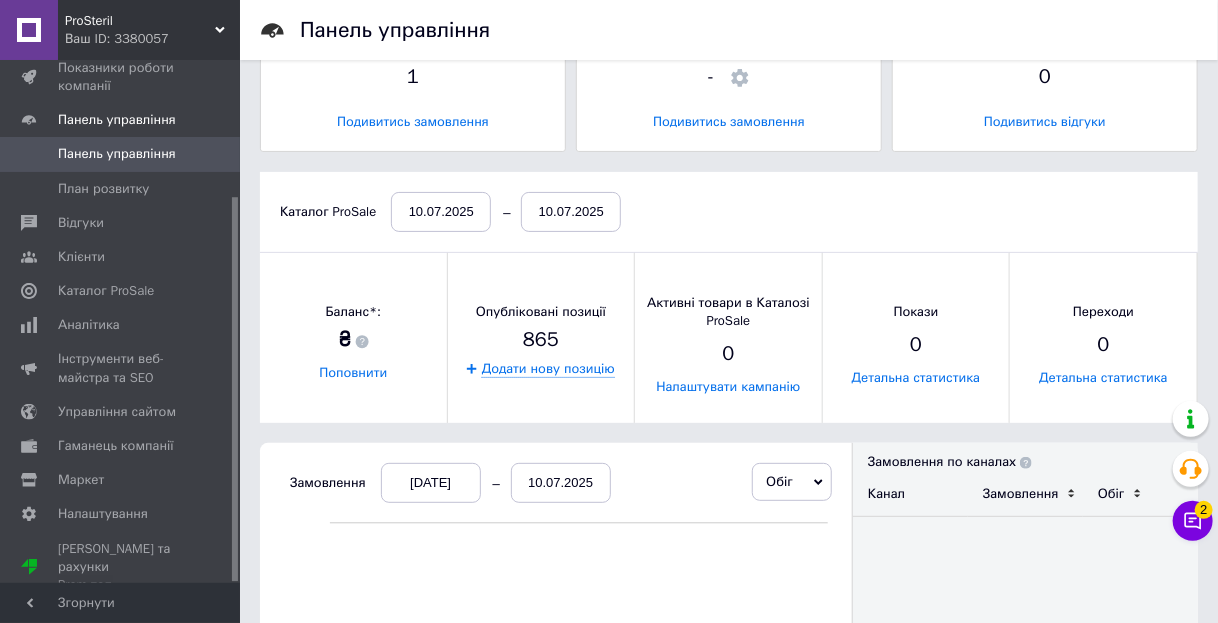 click on "Додати нову позицію" at bounding box center [548, 369] 